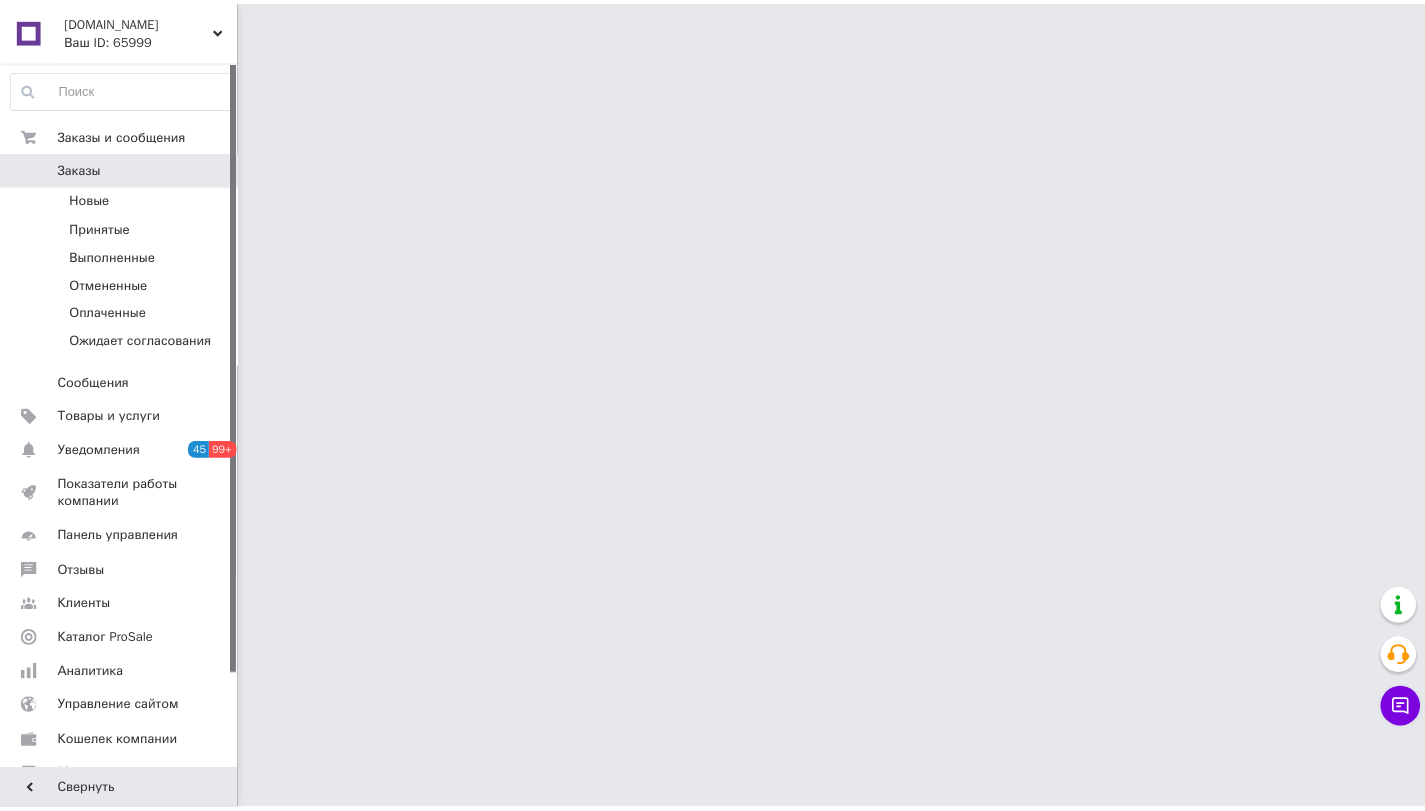 scroll, scrollTop: 0, scrollLeft: 0, axis: both 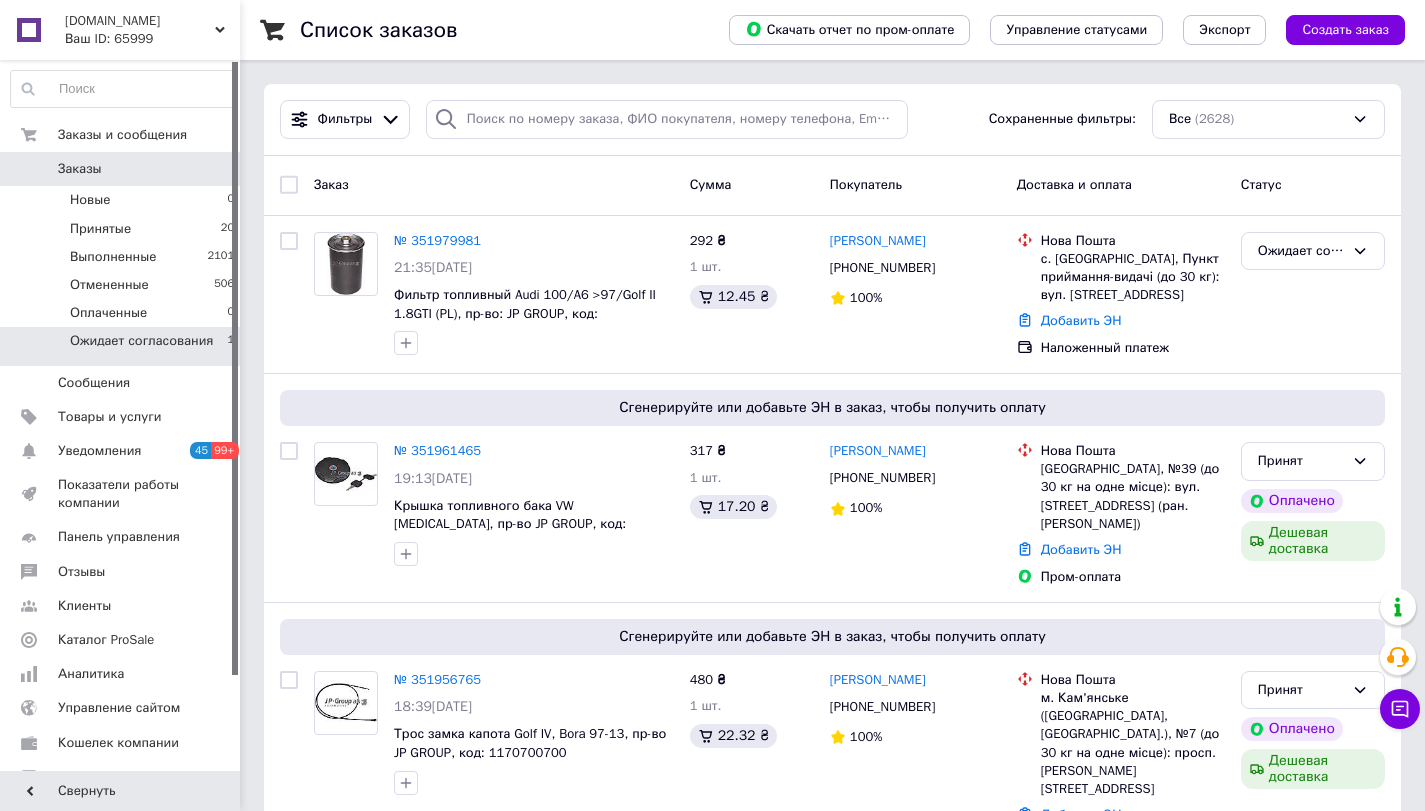 click on "Ожидает согласования 1" at bounding box center (123, 346) 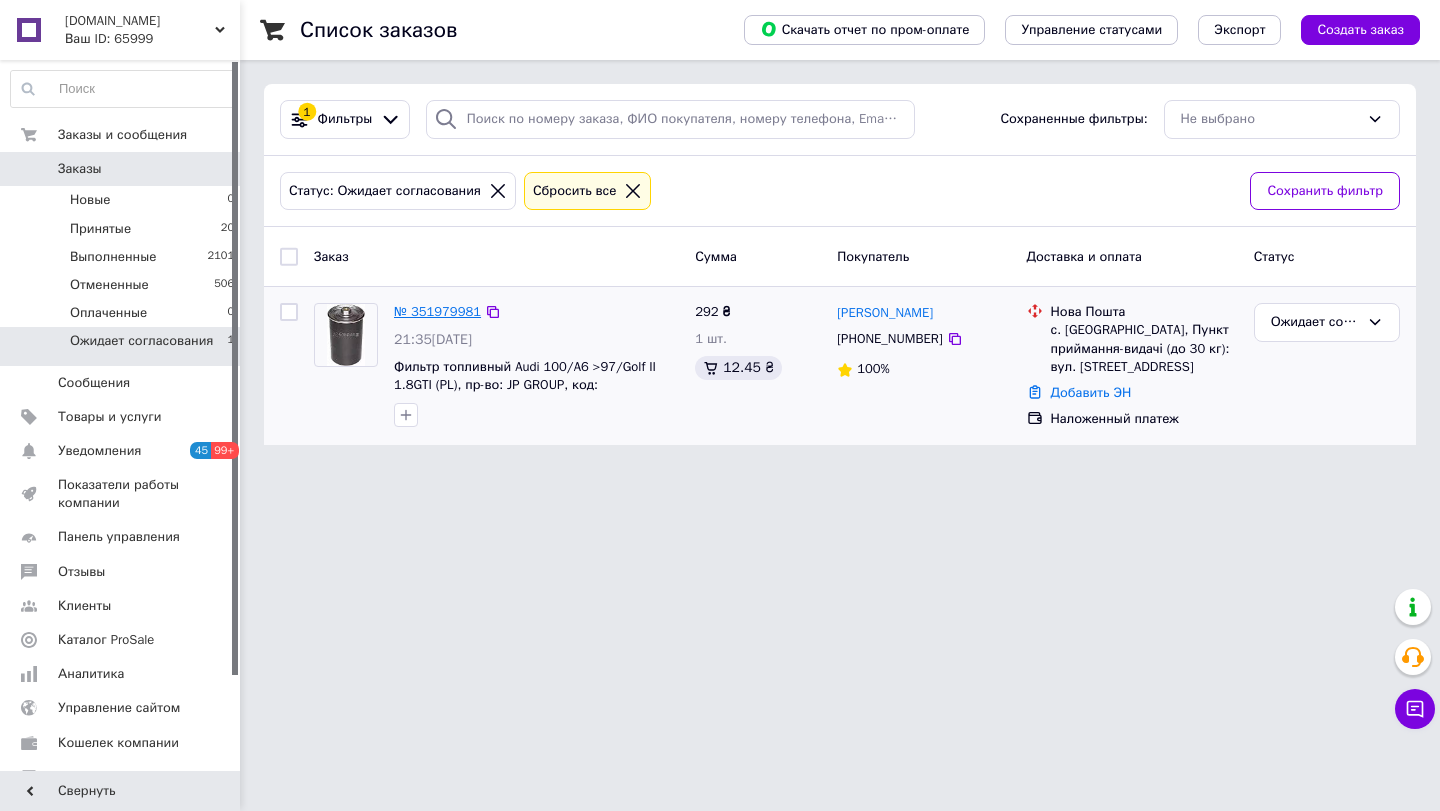 click on "№ 351979981" at bounding box center (437, 311) 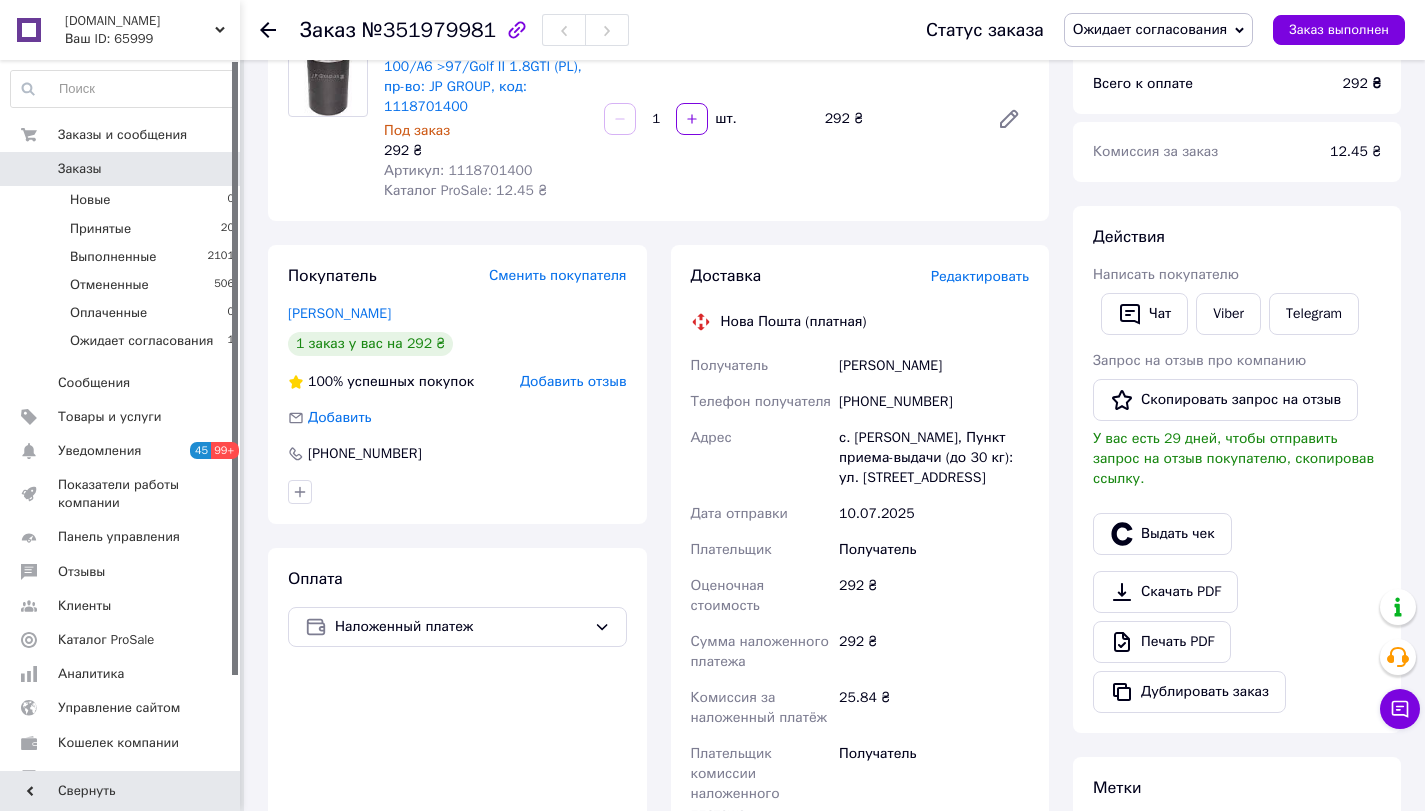 scroll, scrollTop: 0, scrollLeft: 0, axis: both 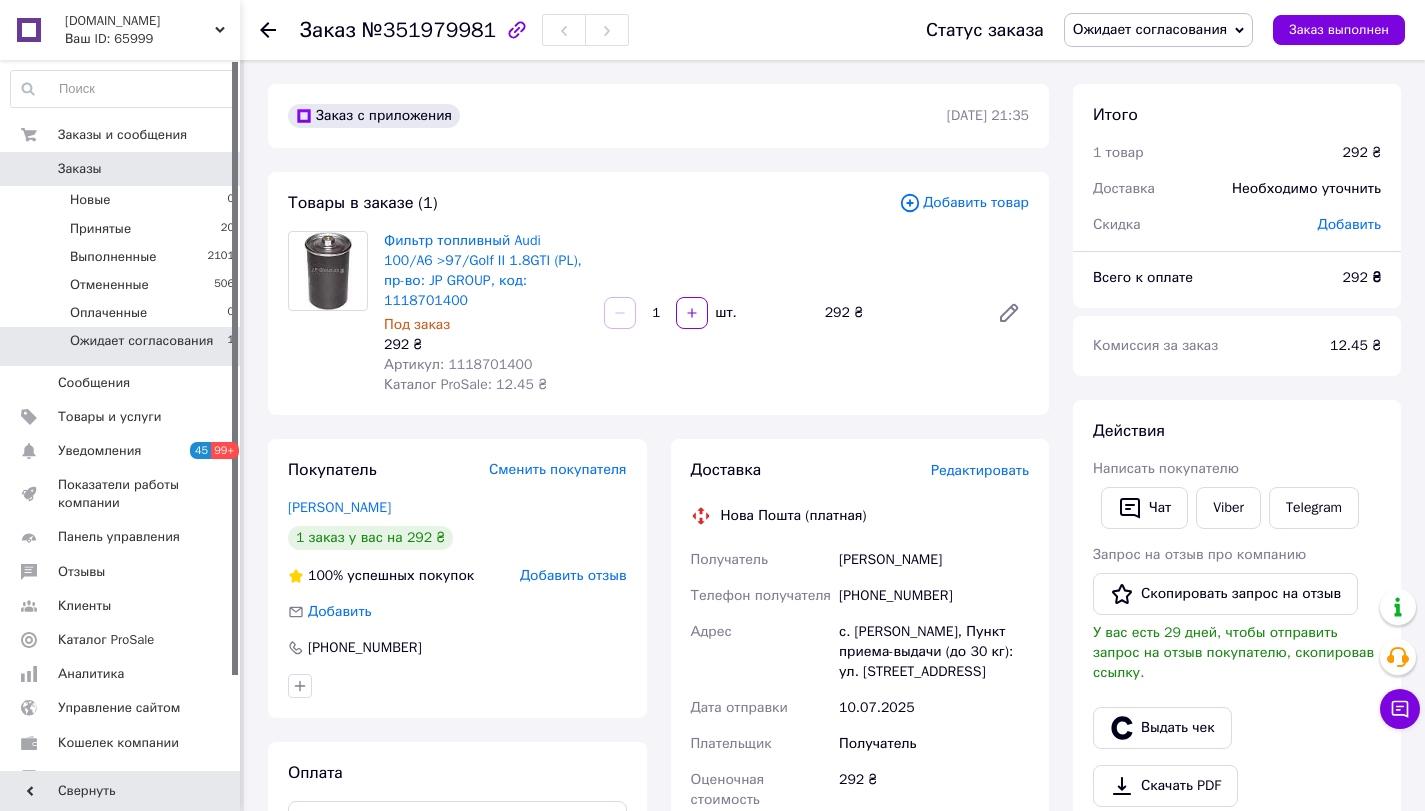 click on "Ожидает согласования" at bounding box center (141, 341) 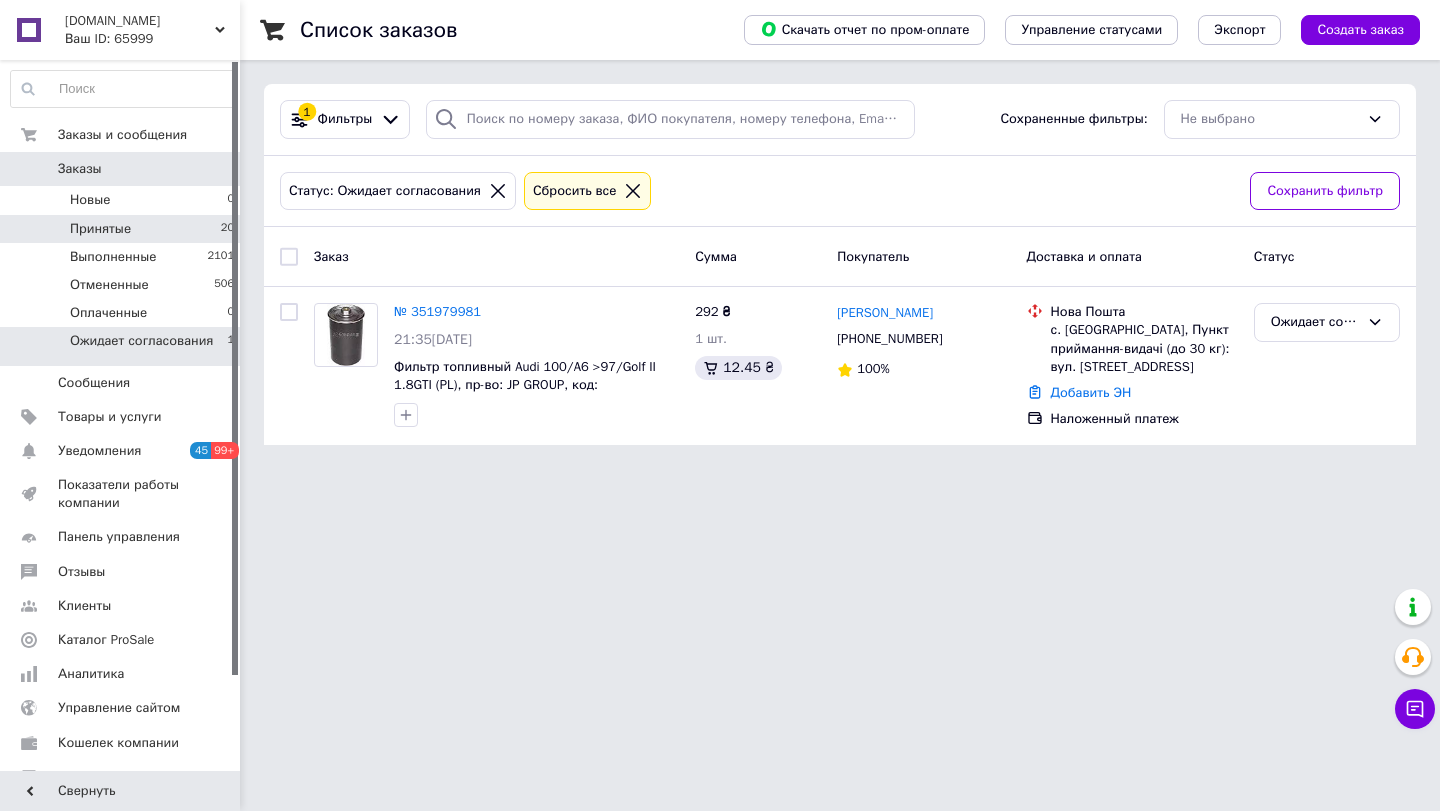 click on "Принятые 20" at bounding box center (123, 229) 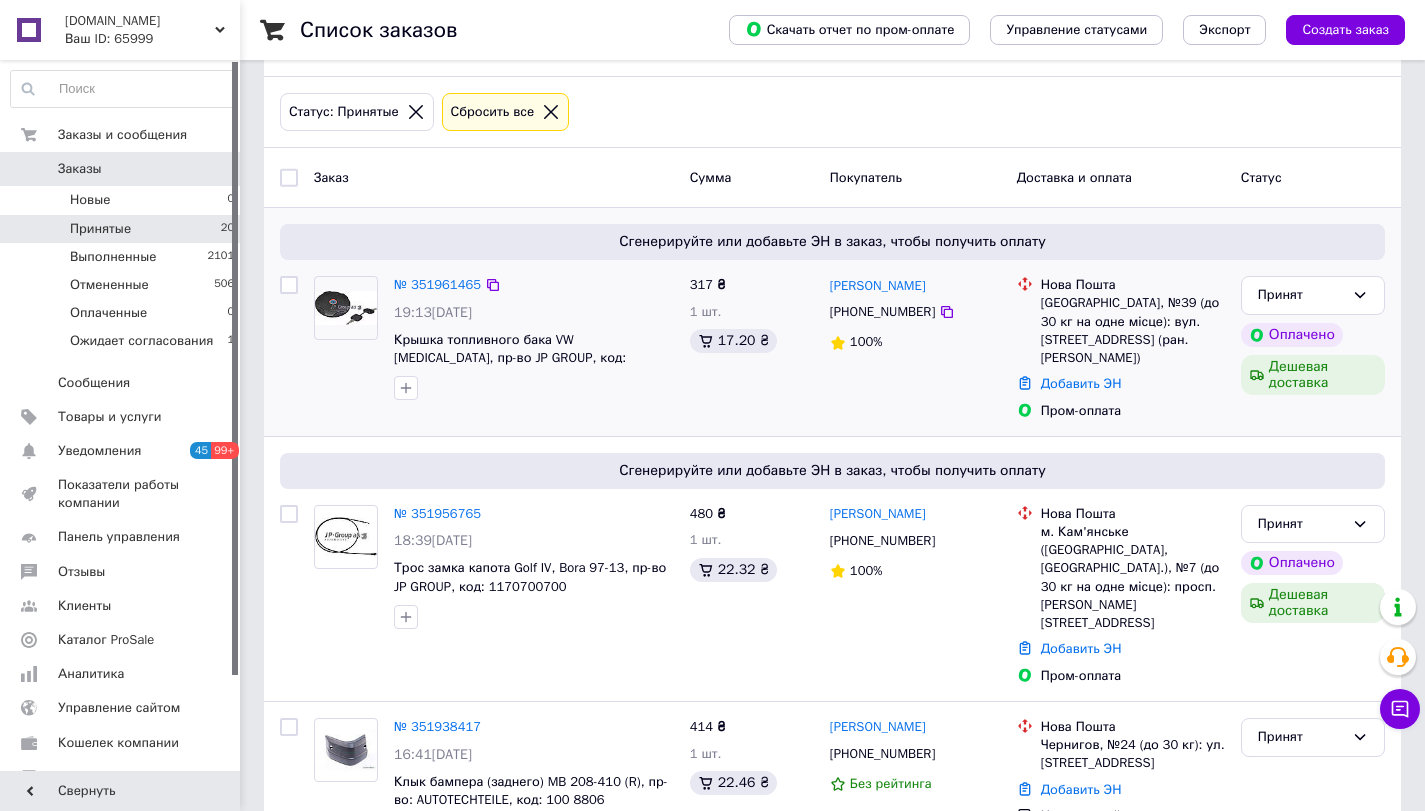scroll, scrollTop: 0, scrollLeft: 0, axis: both 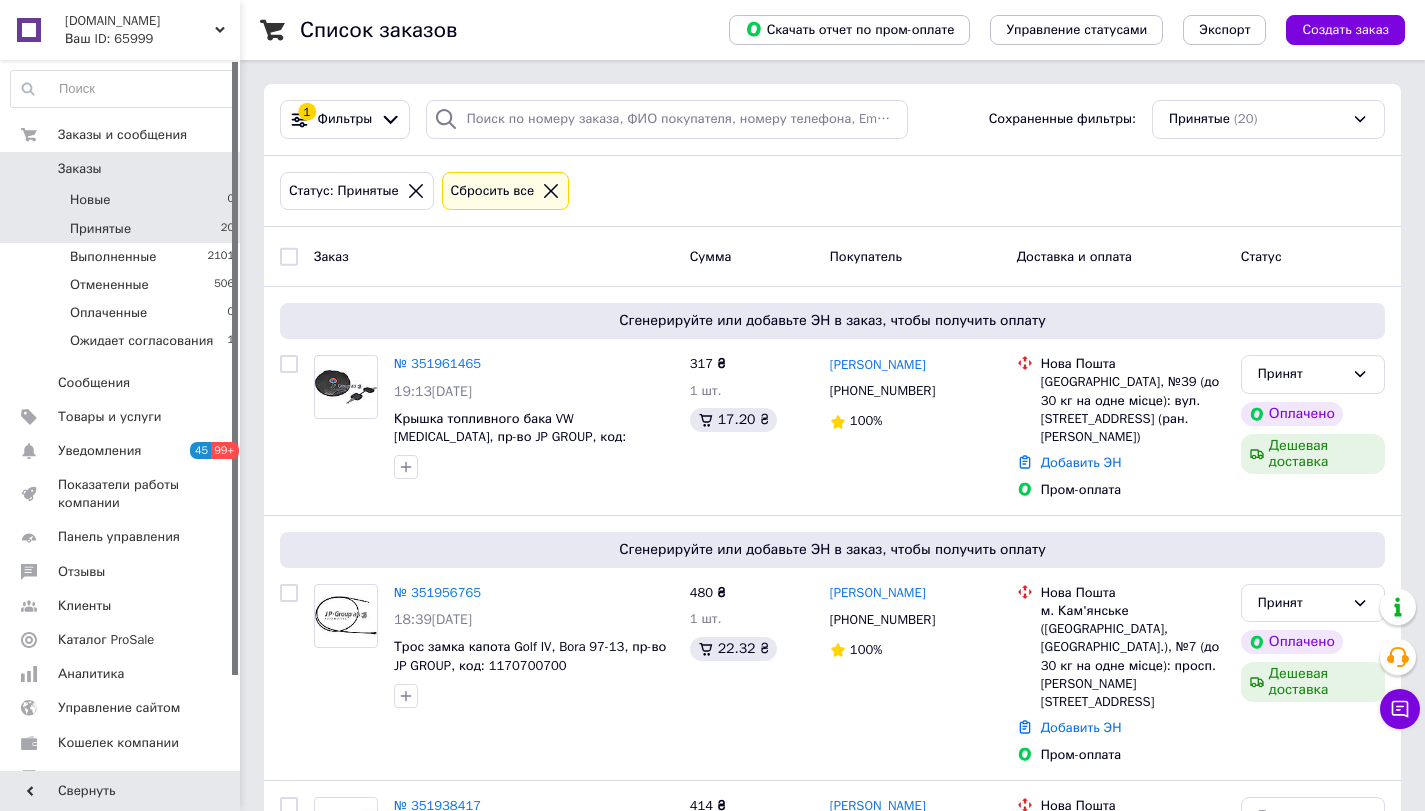 click on "Новые 0" at bounding box center [123, 200] 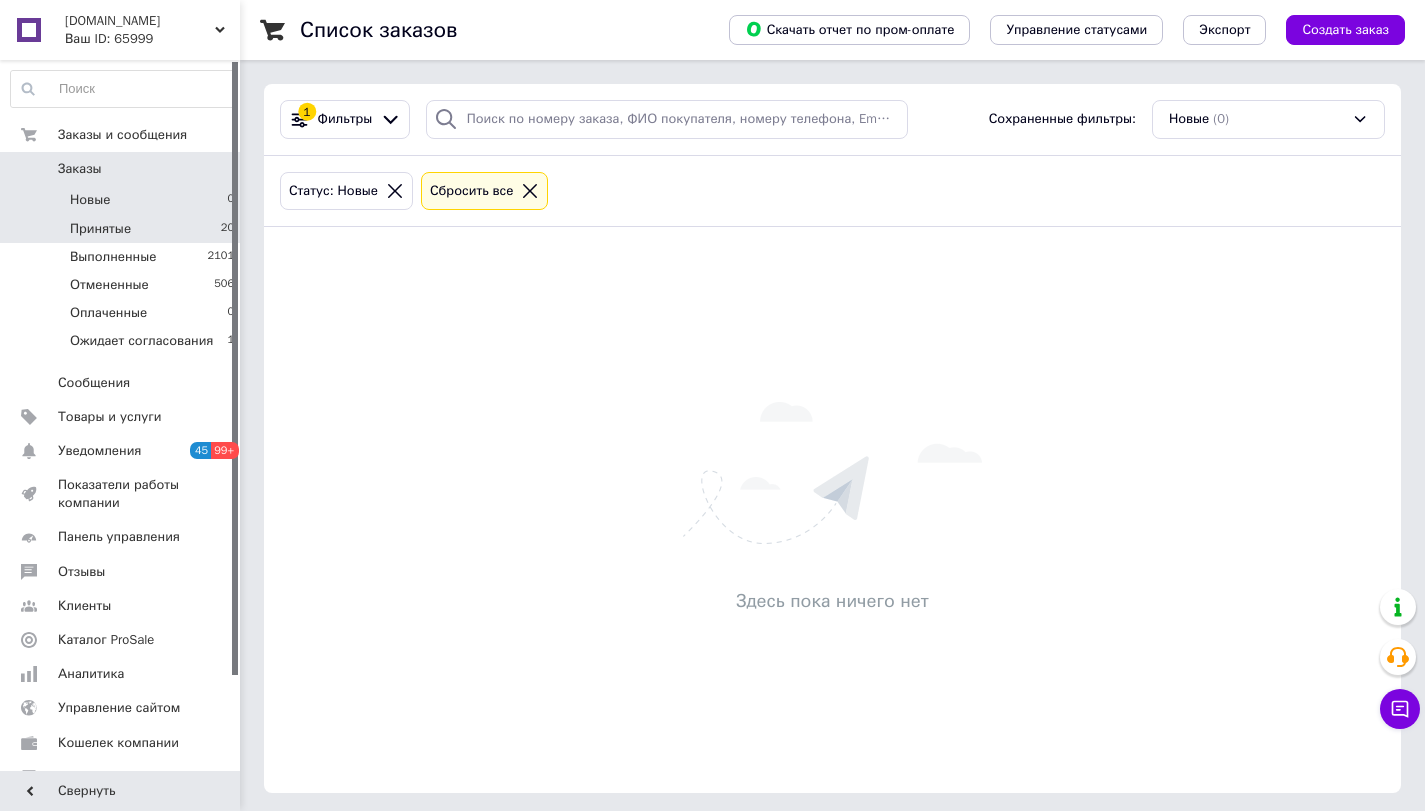 click on "Принятые 20" at bounding box center (123, 229) 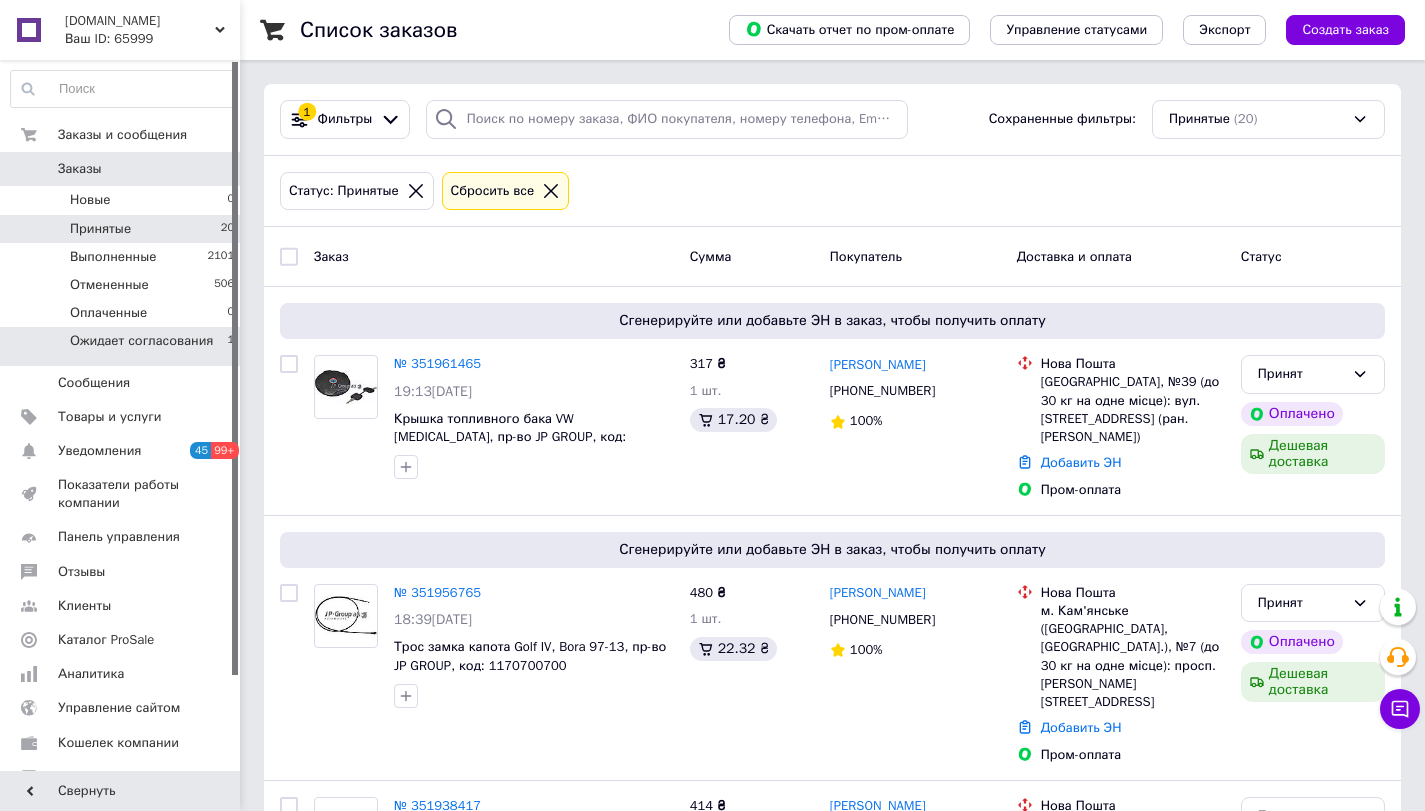 click on "Ожидает согласования" at bounding box center (141, 341) 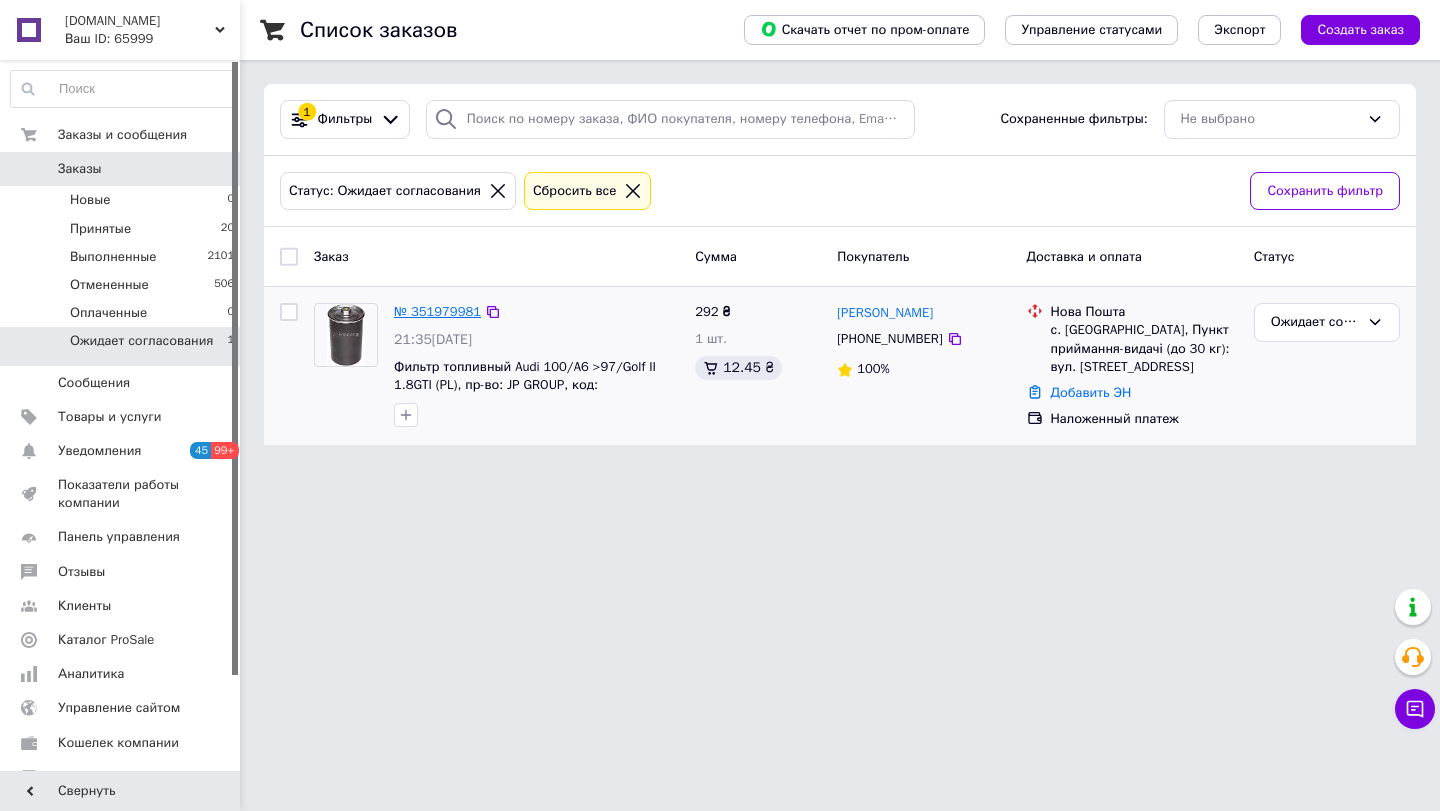 click on "№ 351979981" at bounding box center (437, 311) 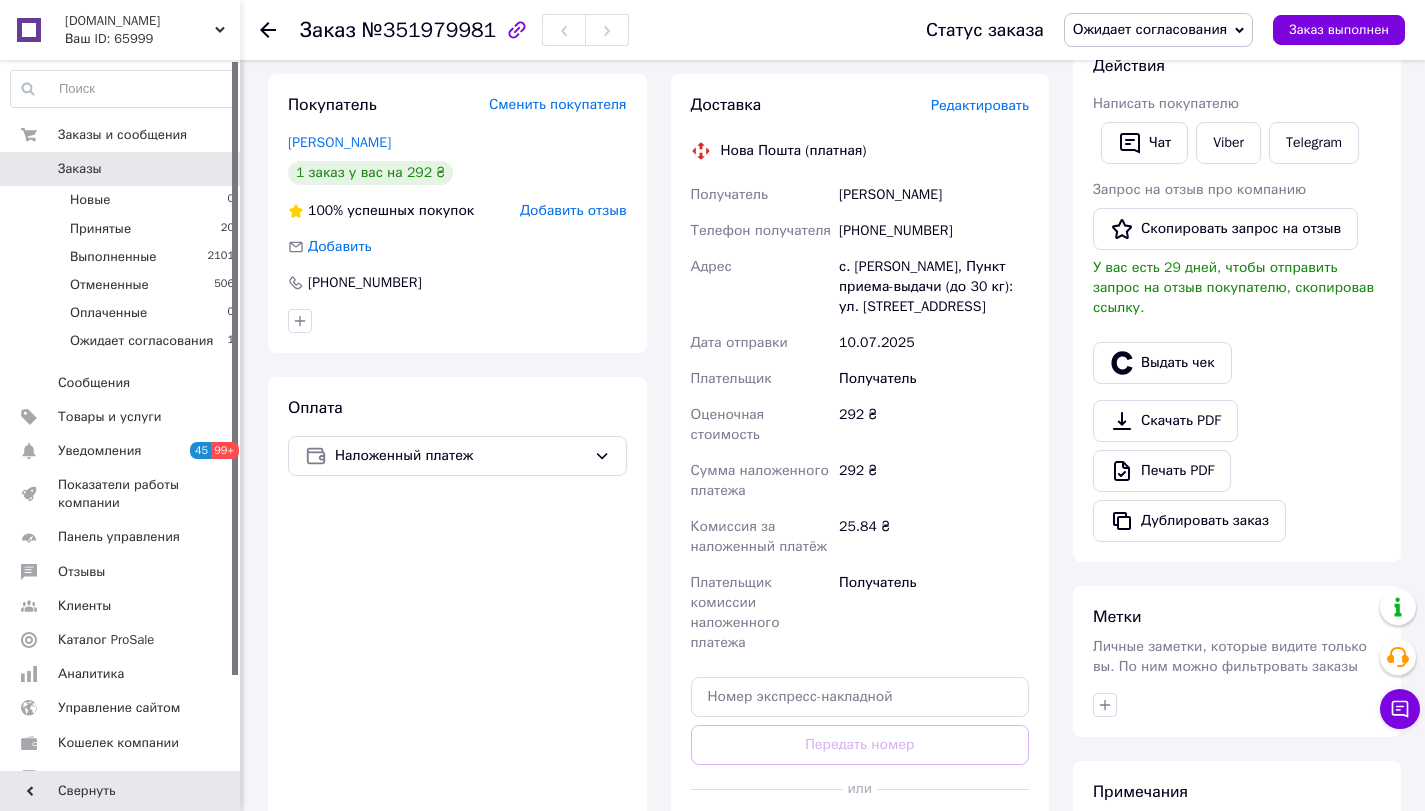 scroll, scrollTop: 323, scrollLeft: 0, axis: vertical 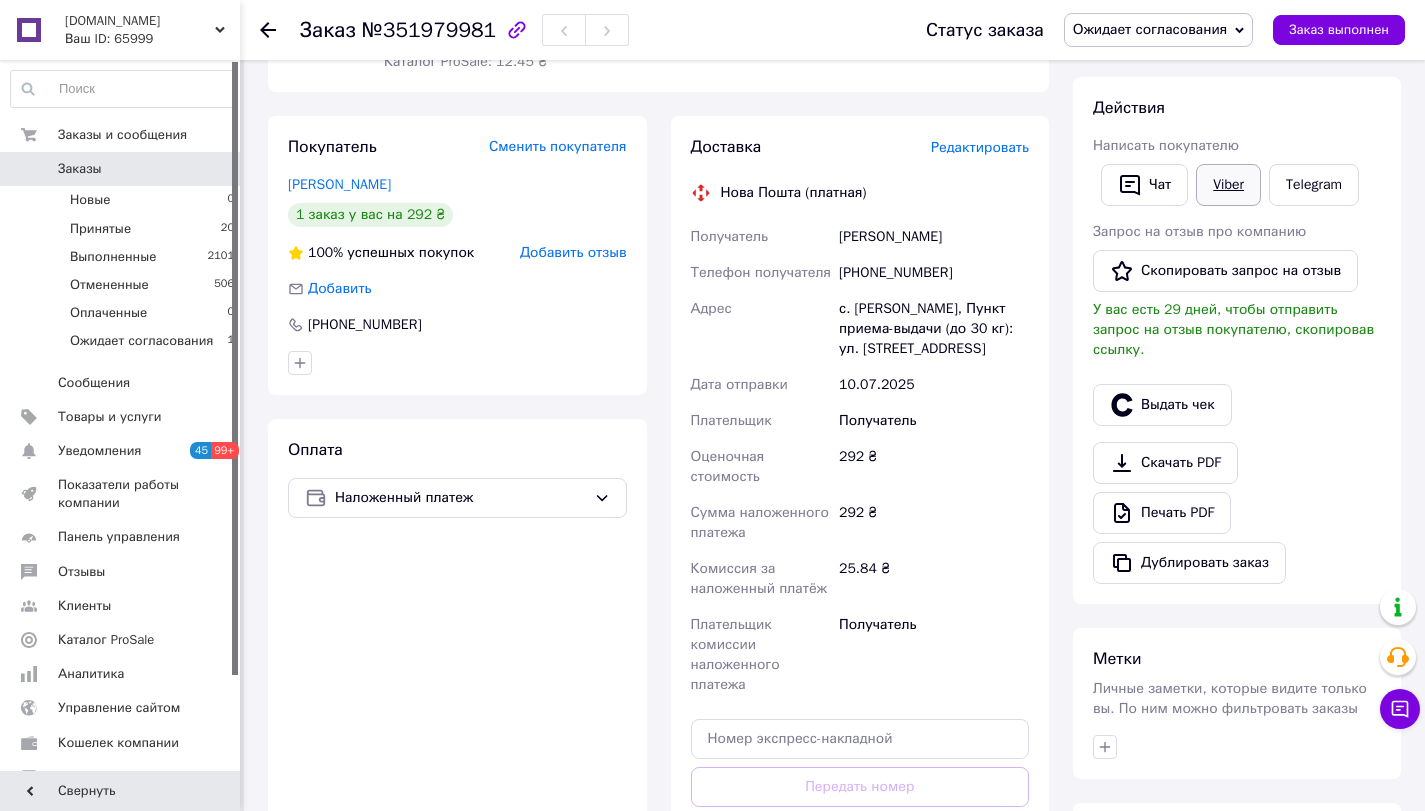 click on "Viber" at bounding box center [1228, 185] 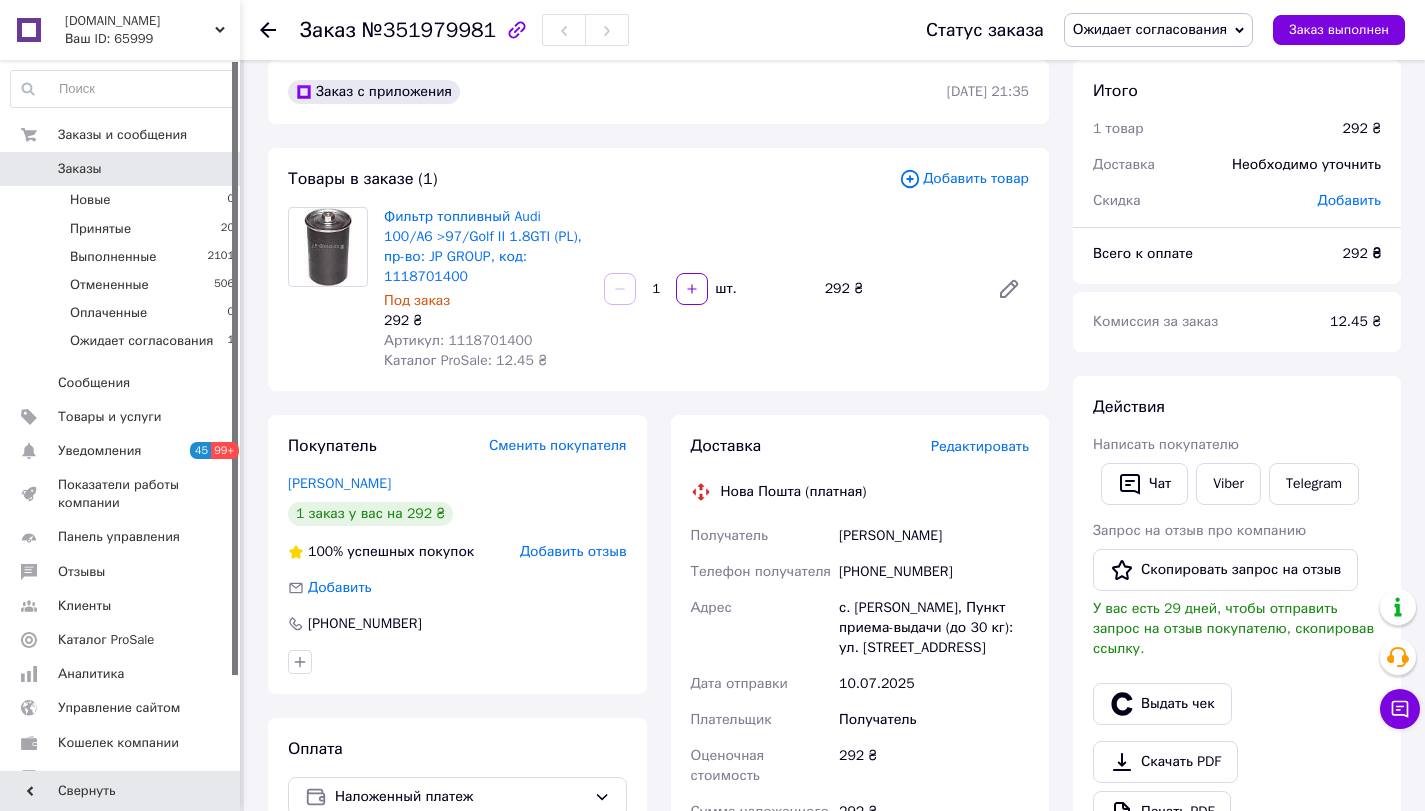 scroll, scrollTop: 0, scrollLeft: 0, axis: both 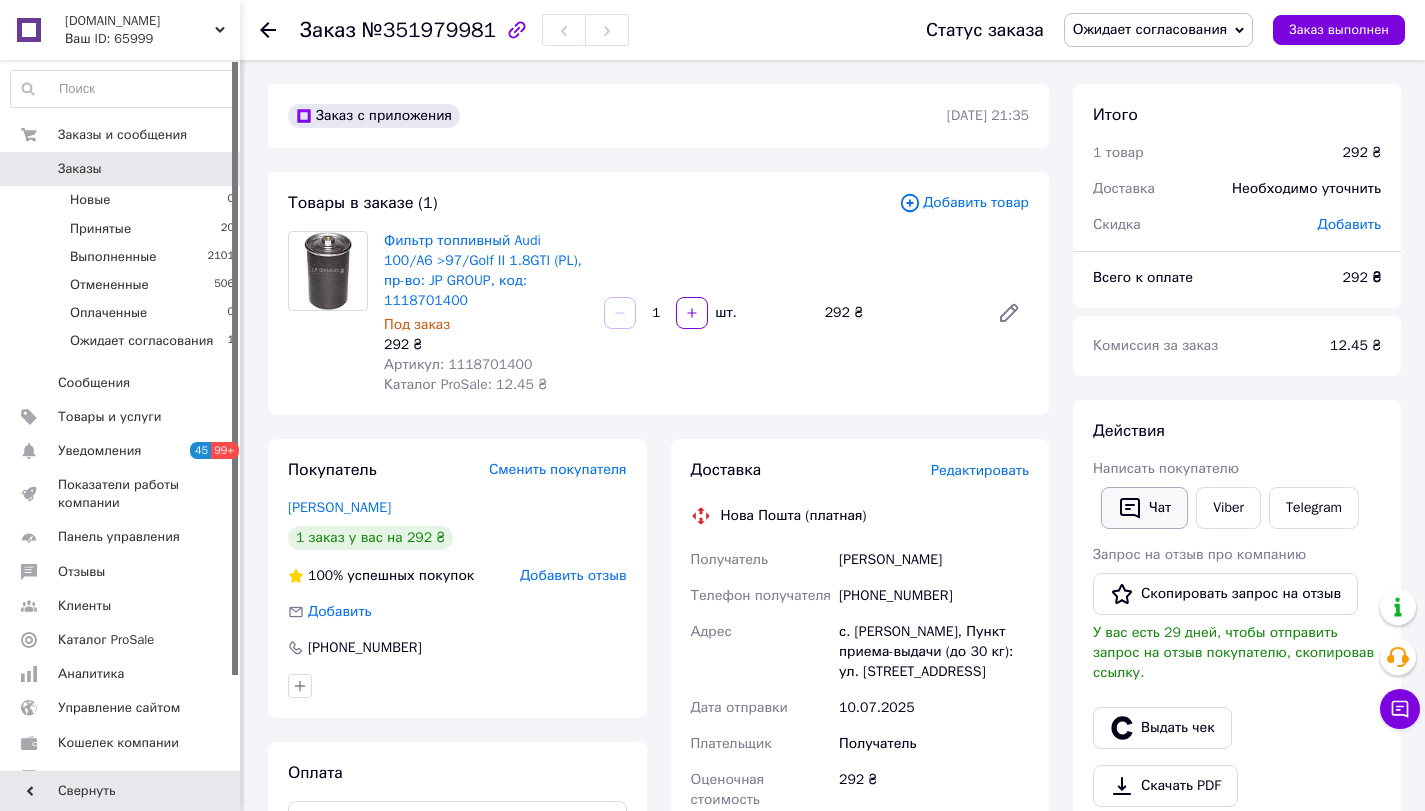 click on "Чат" at bounding box center [1144, 508] 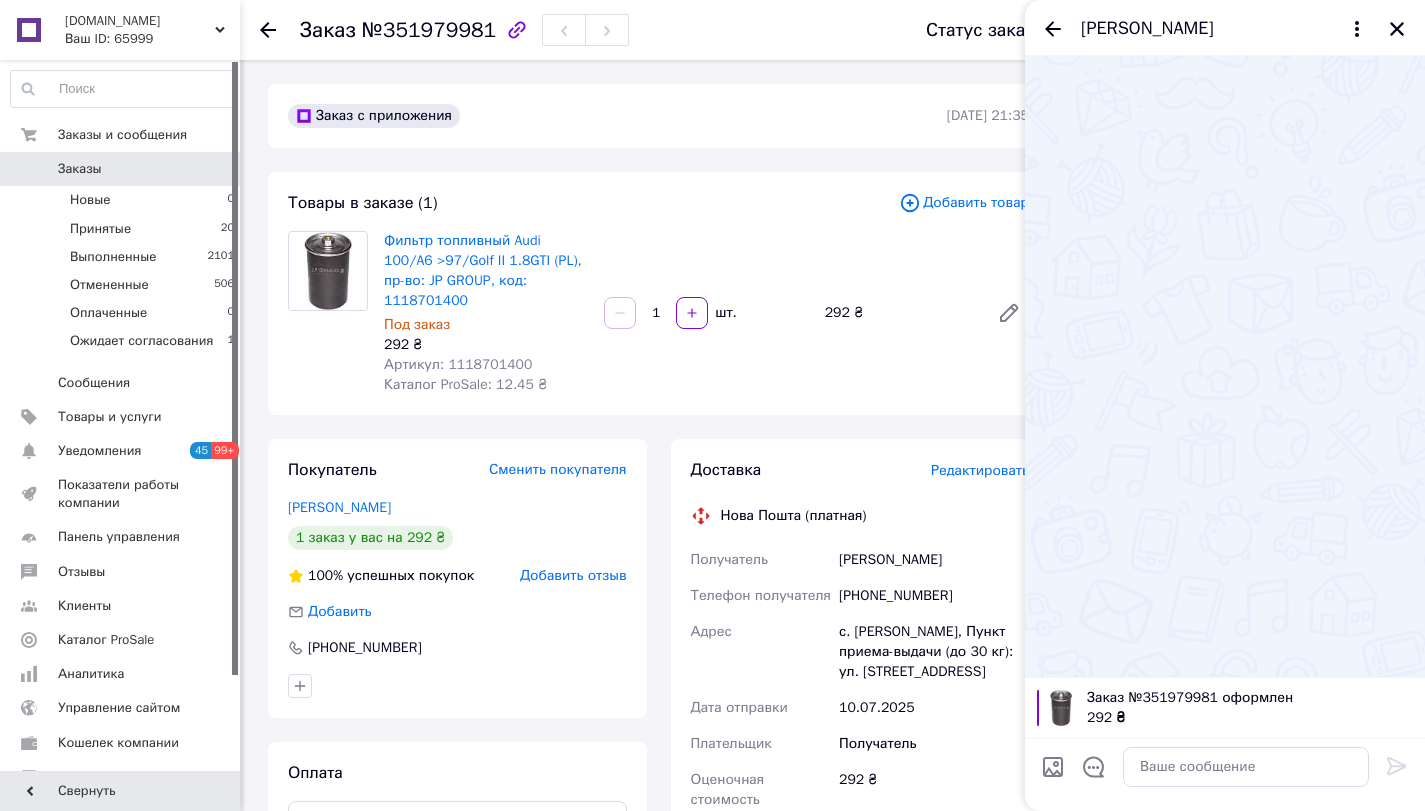 type 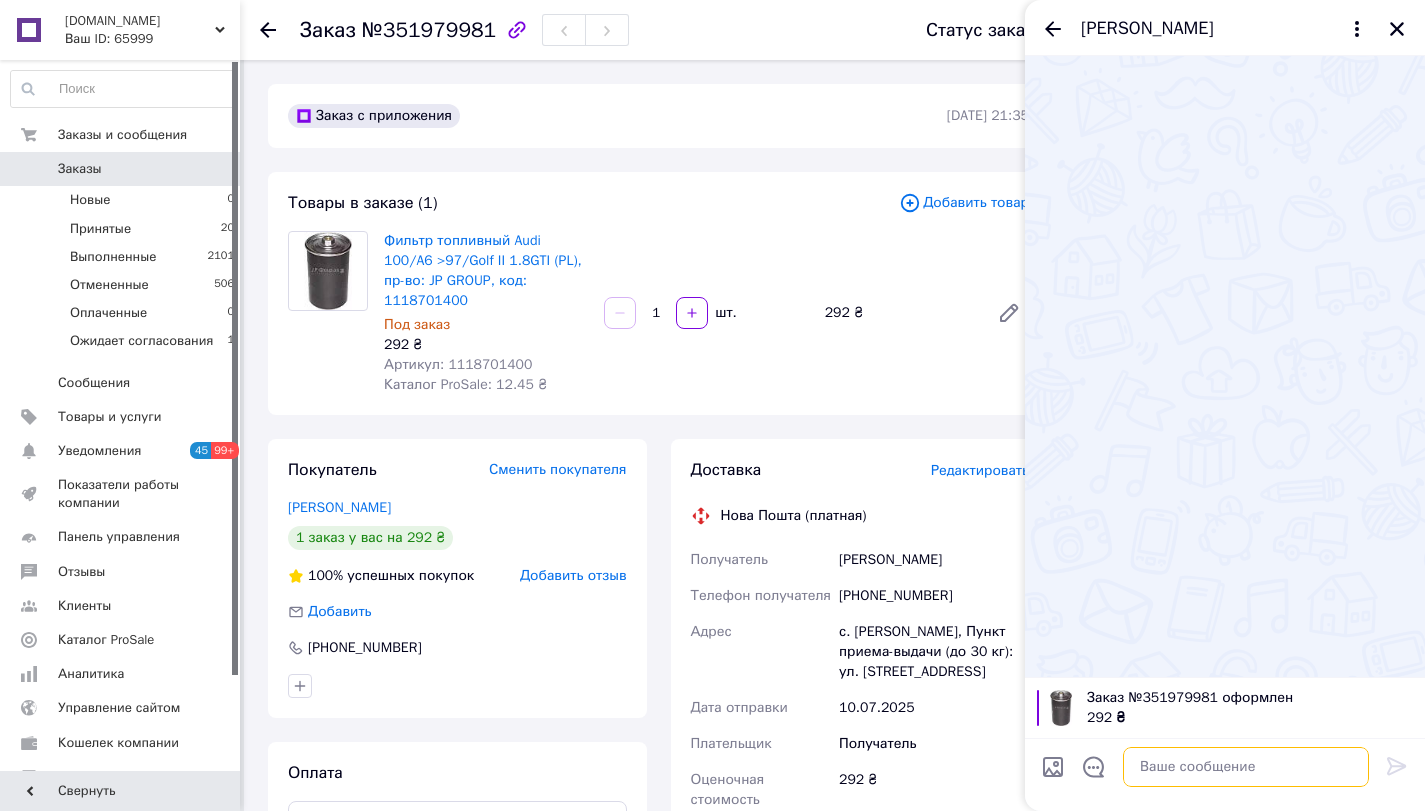 click at bounding box center [1246, 767] 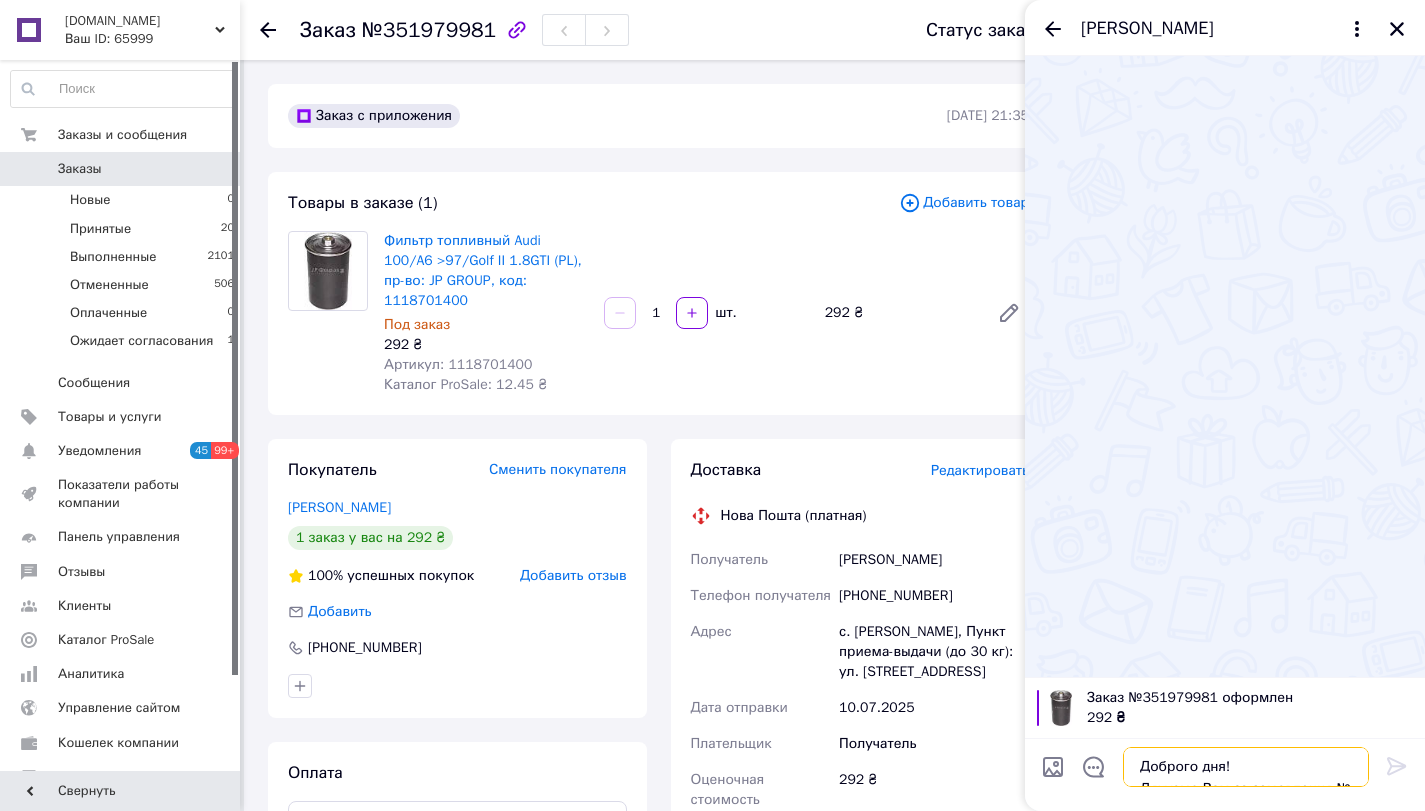 scroll, scrollTop: 2, scrollLeft: 0, axis: vertical 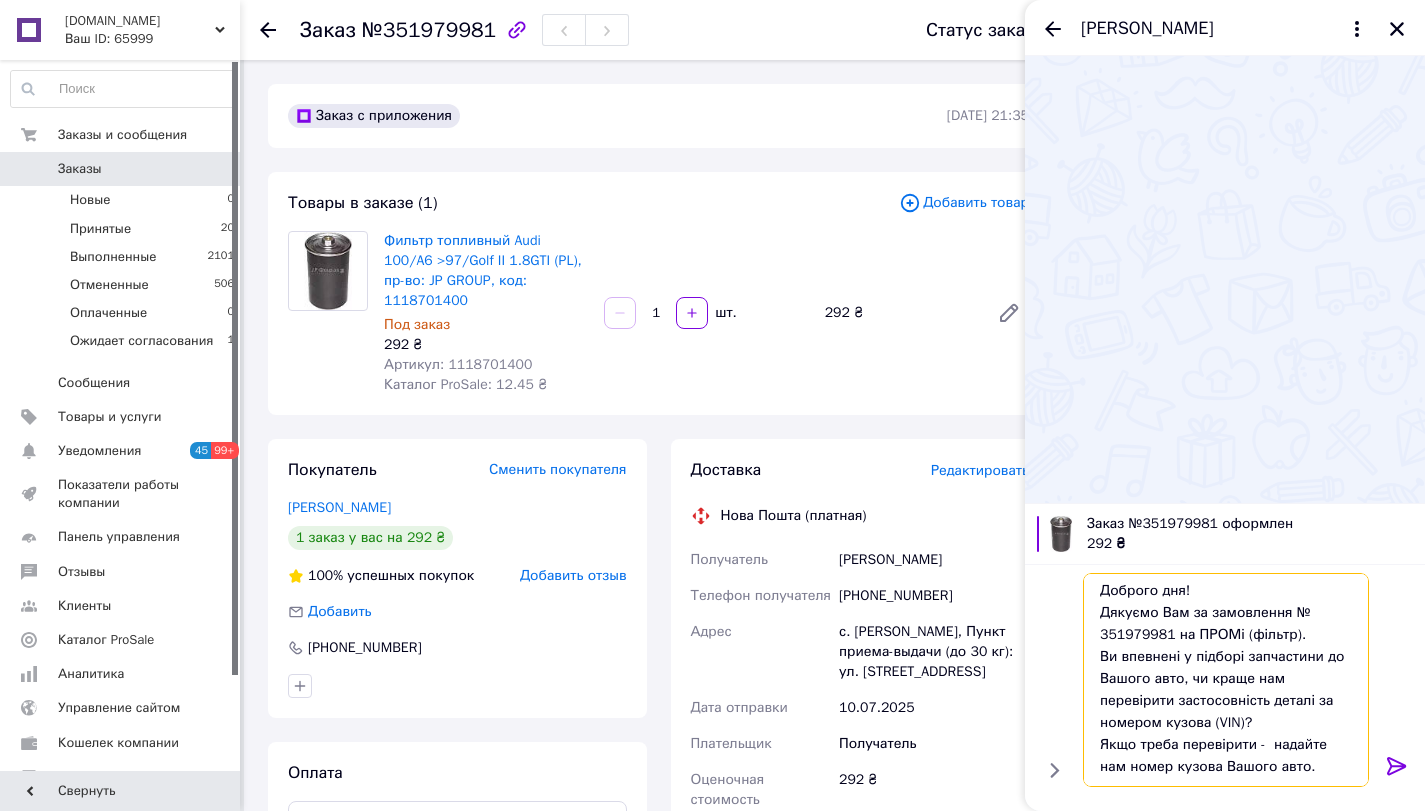 drag, startPoint x: 1283, startPoint y: 612, endPoint x: 1288, endPoint y: 635, distance: 23.537205 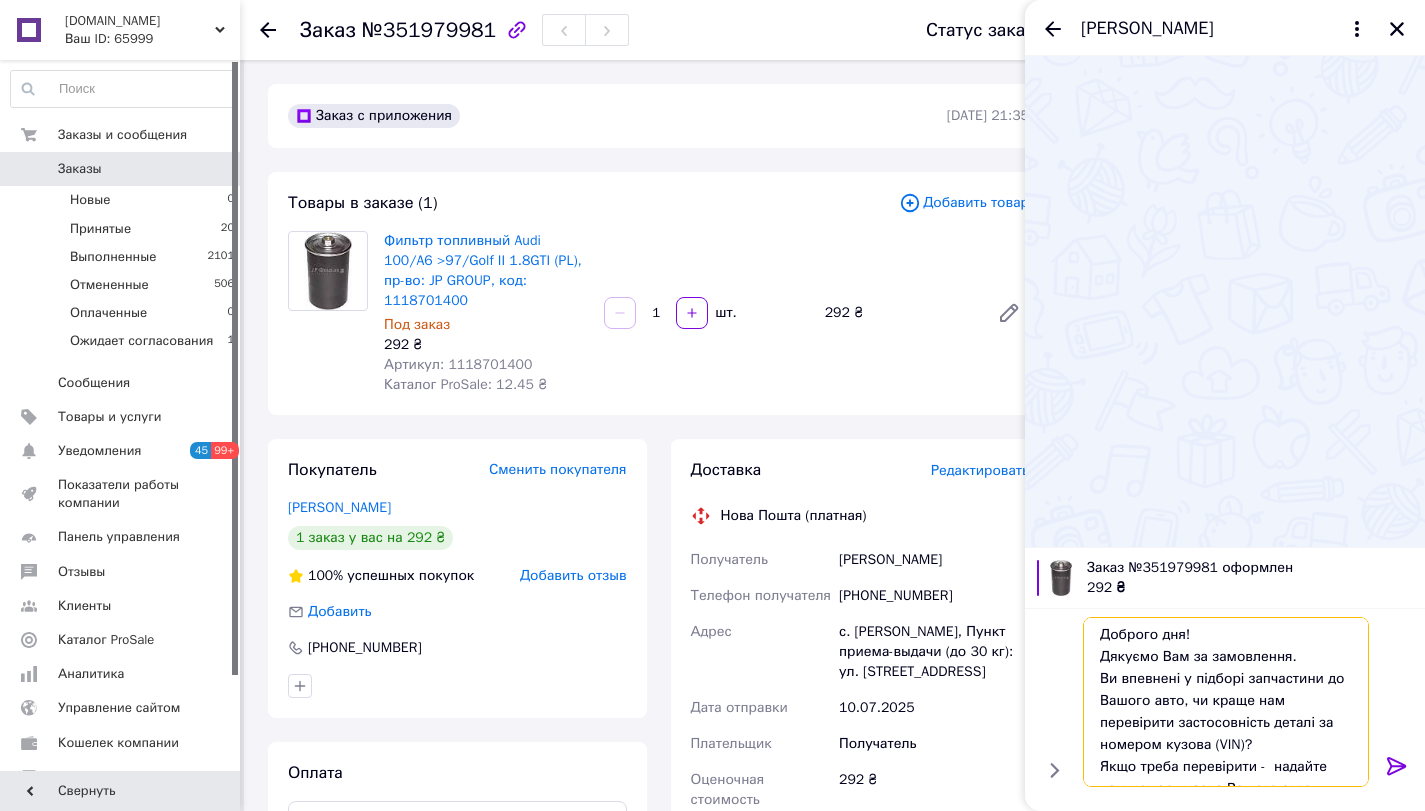 scroll, scrollTop: 0, scrollLeft: 0, axis: both 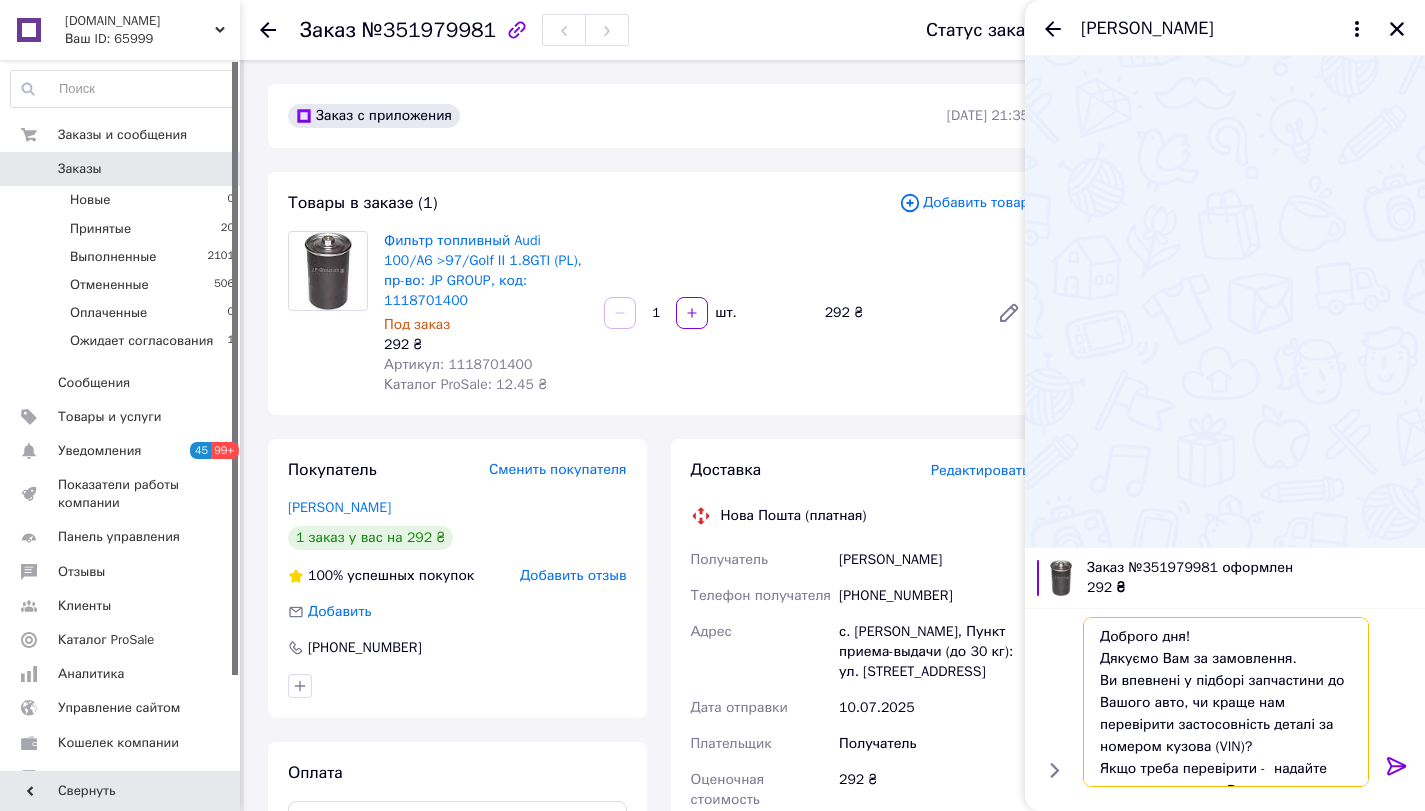 type on "Доброго дня!
Дякуємо Вам за замовлення.
Ви впевнені у підборі запчастини до Вашого авто, чи краще нам перевірити застосовність деталі за номером кузова (VIN)?
Якщо треба перевірити -  надайте нам номер кузова Вашого авто." 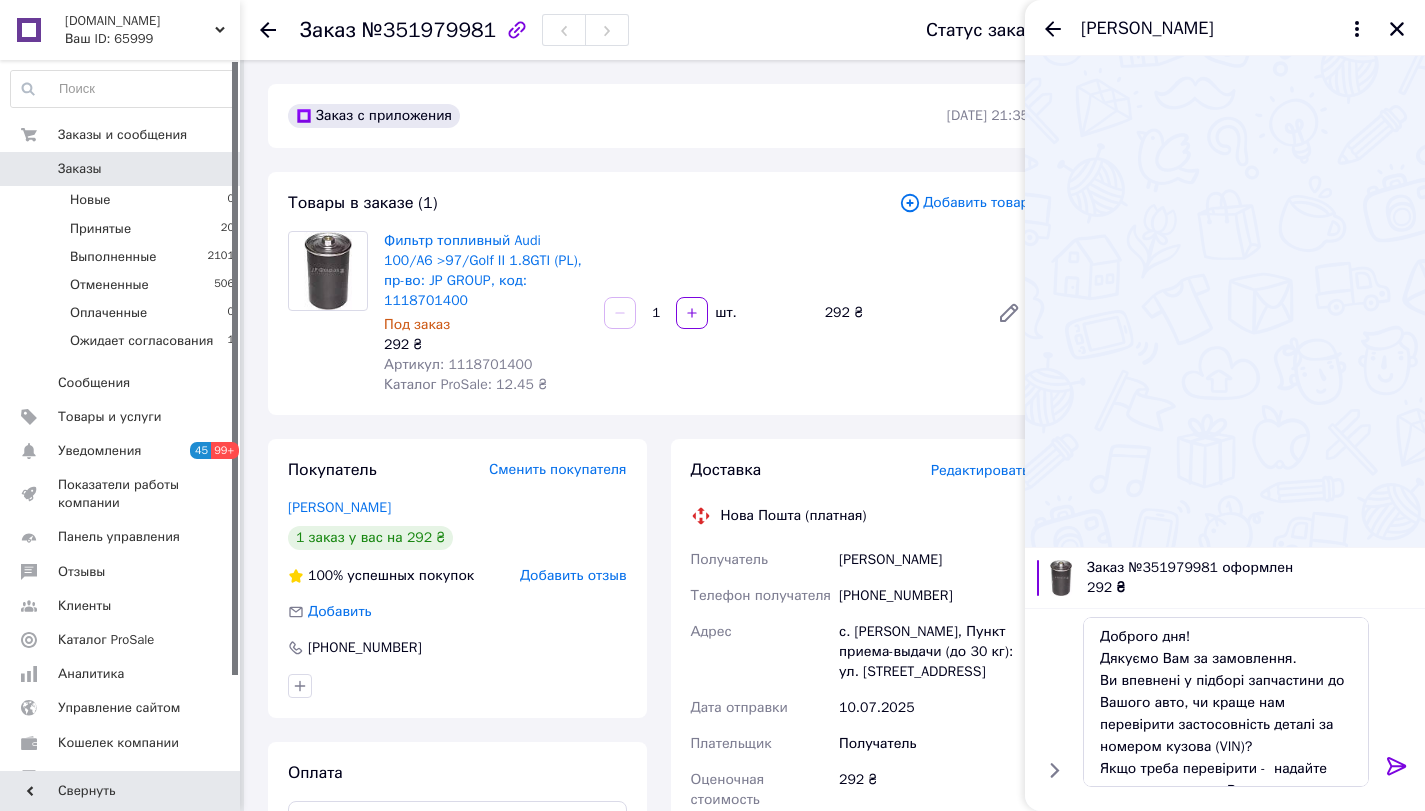 click 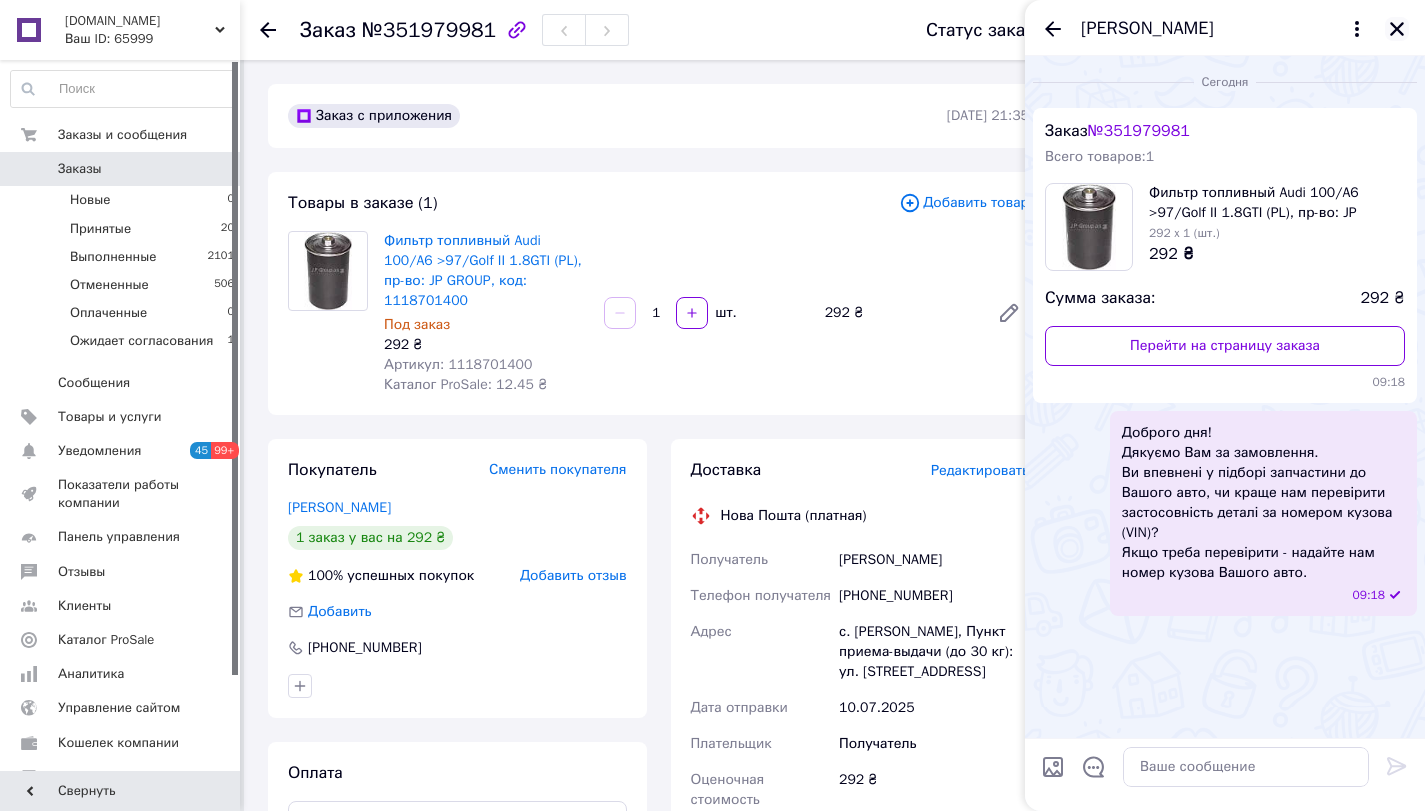 click 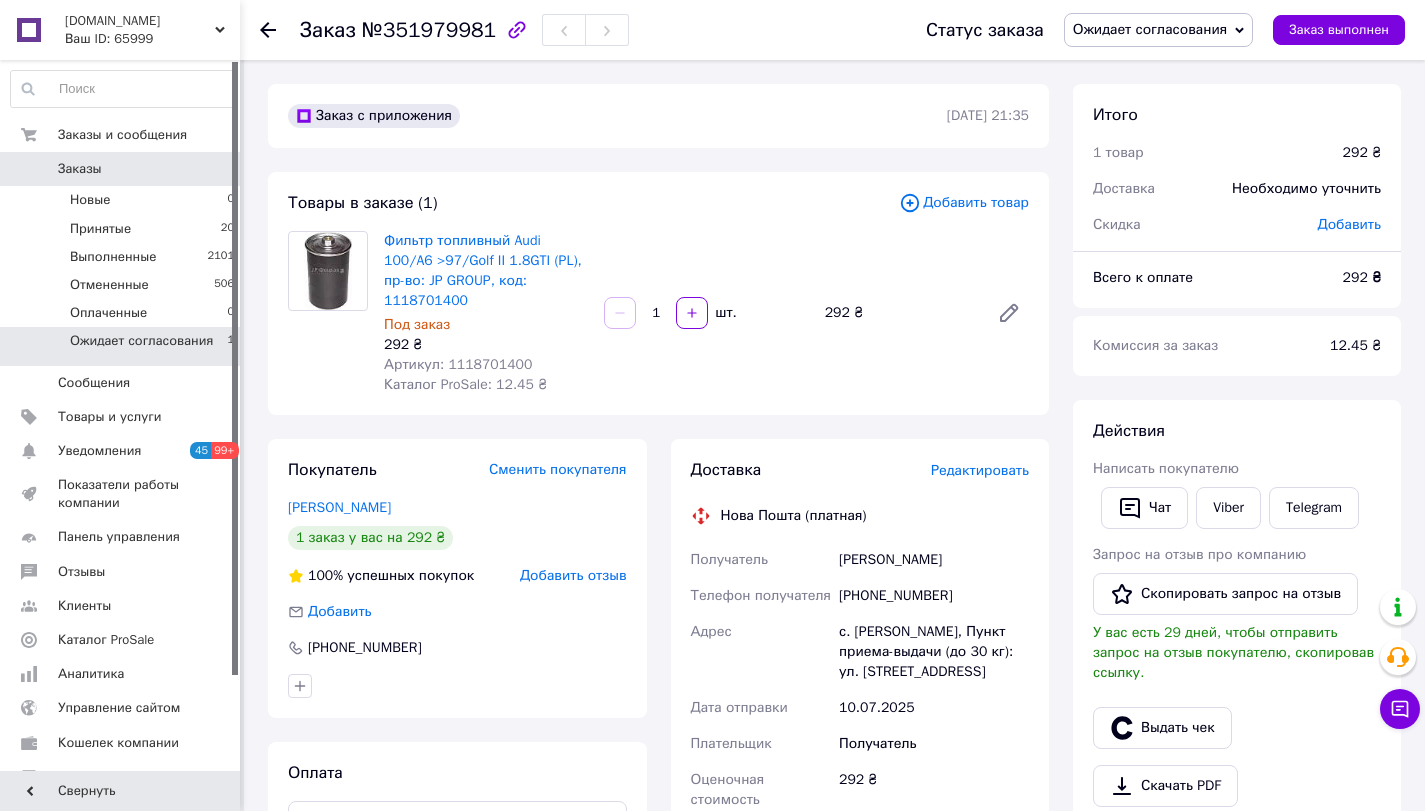 click on "Ожидает согласования" at bounding box center (141, 341) 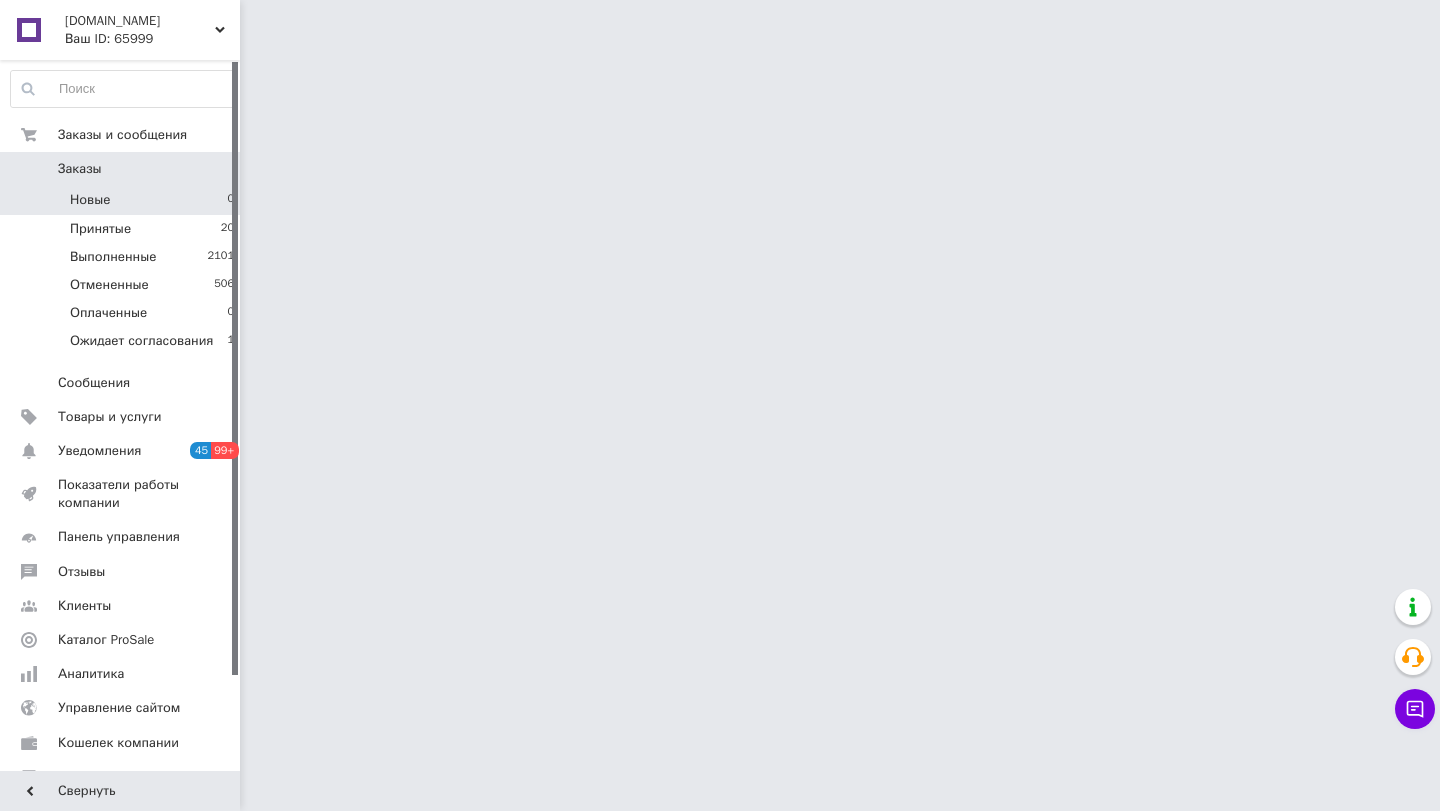 click on "Новые 0" at bounding box center [123, 200] 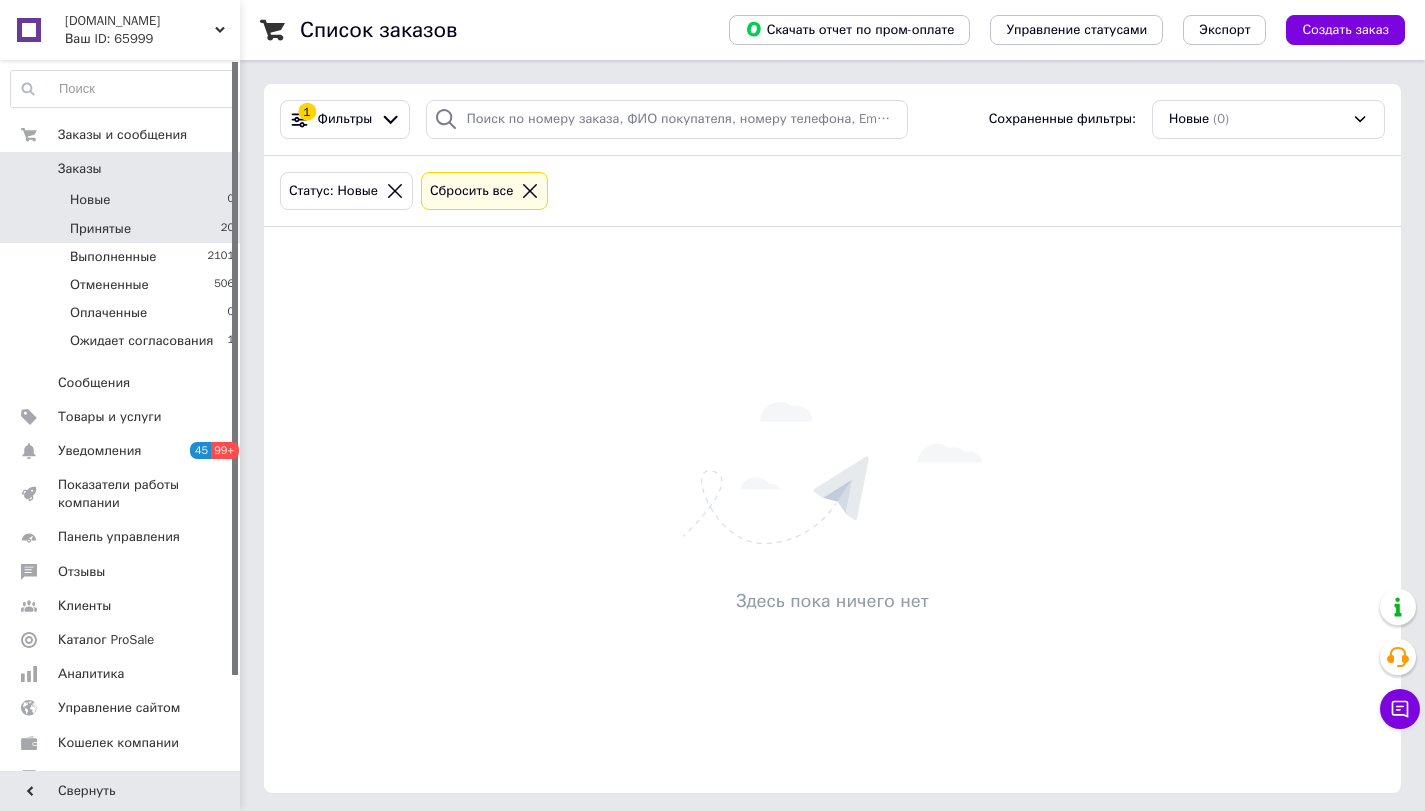 click on "Принятые 20" at bounding box center (123, 229) 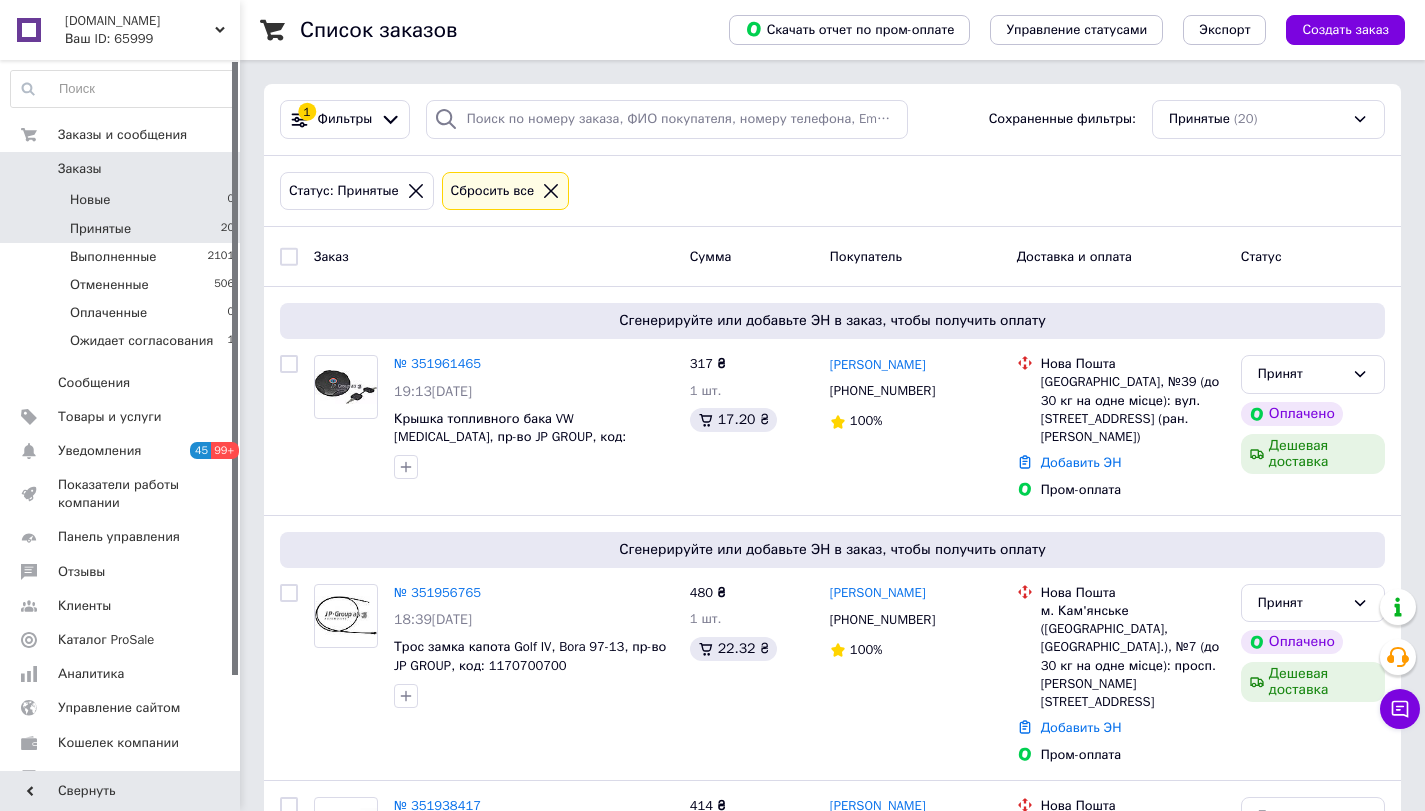 click on "Новые 0" at bounding box center [123, 200] 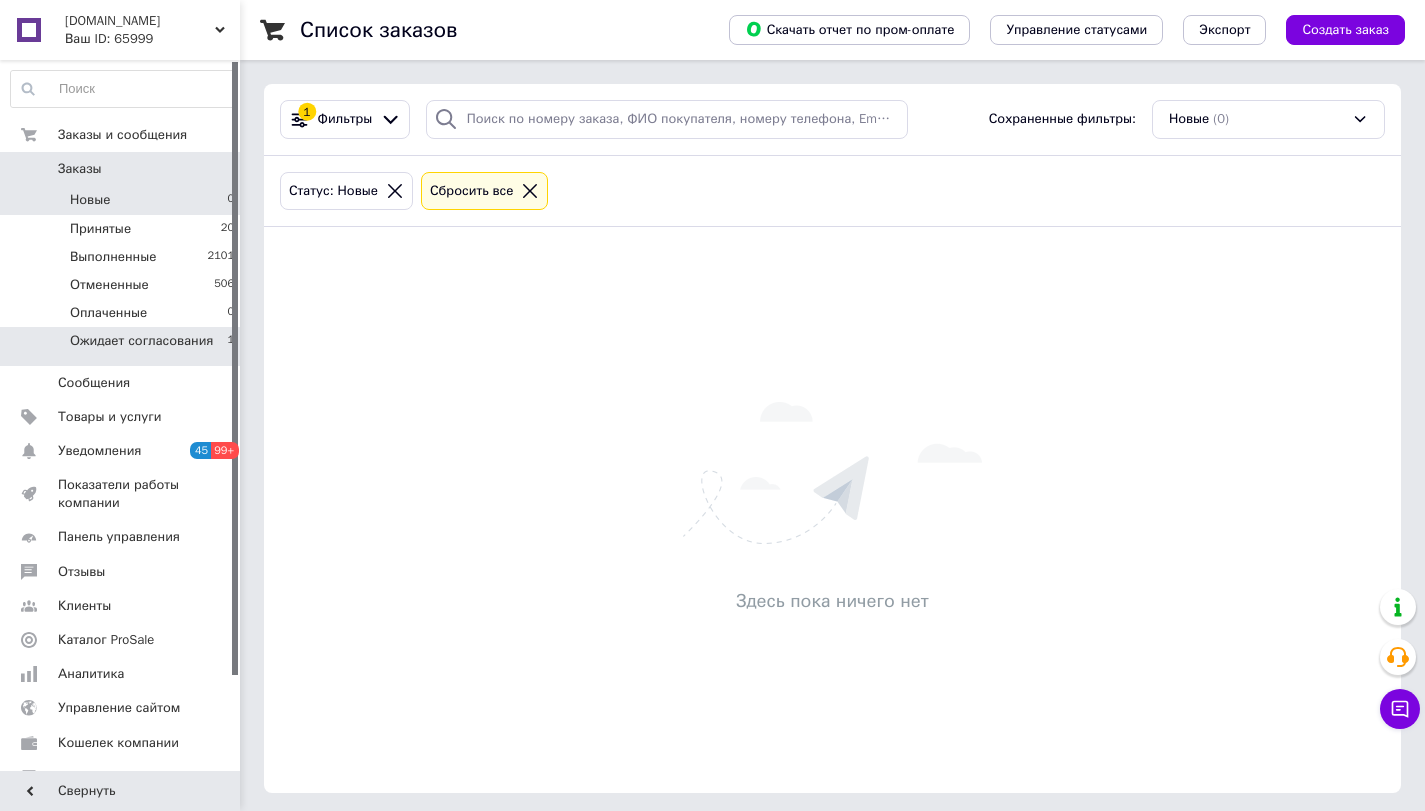 click on "Ожидает согласования 1" at bounding box center (123, 346) 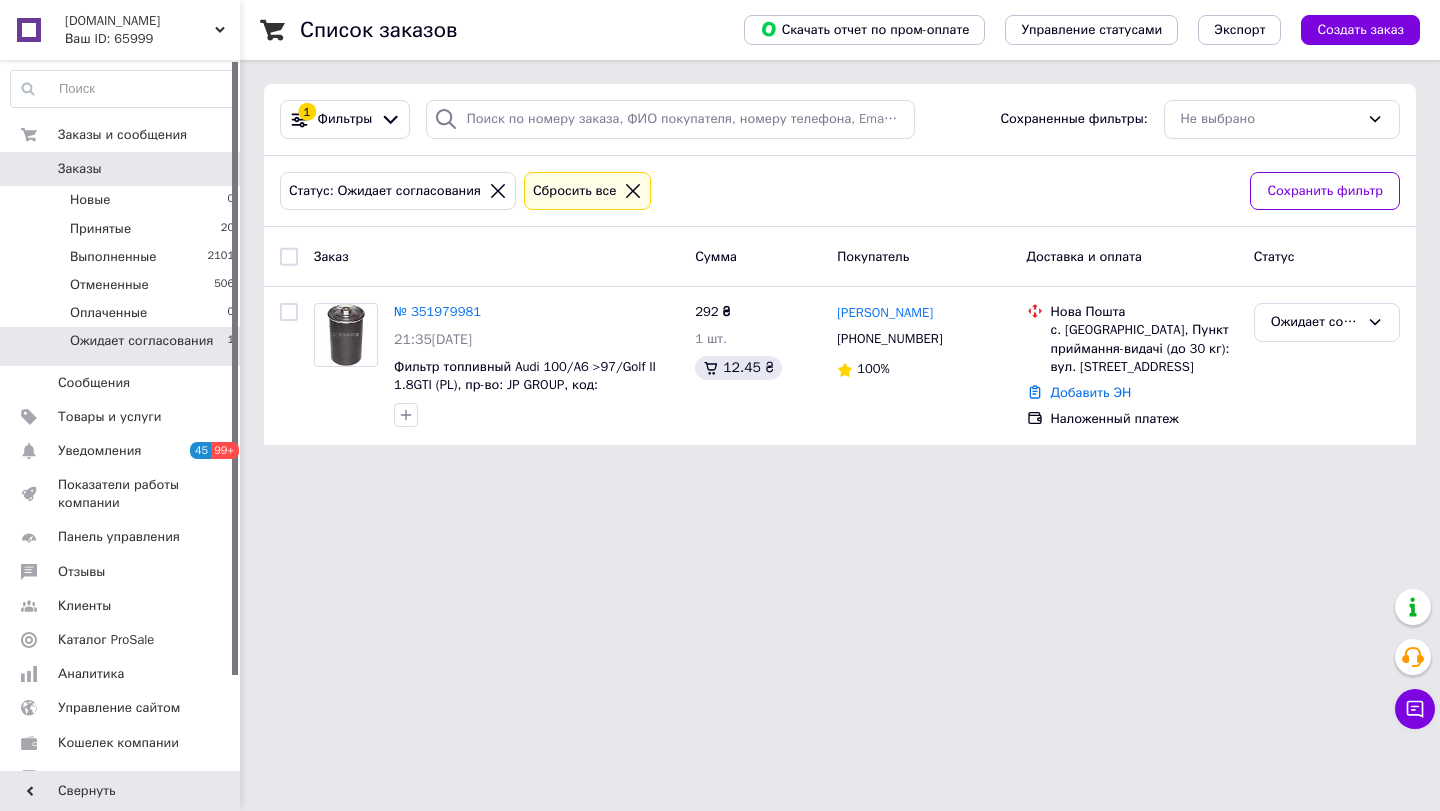 click on "[DOMAIN_NAME] Ваш ID: 65999 Сайт [DOMAIN_NAME] Кабинет покупателя Проверить состояние системы Страница на портале Справка Выйти Заказы и сообщения Заказы 0 Новые 0 Принятые 20 Выполненные 2101 Отмененные 506 Оплаченные 0 Ожидает согласования 1 Сообщения 0 Товары и услуги Уведомления 45 99+ Показатели работы компании Панель управления Отзывы Клиенты Каталог ProSale Аналитика Управление сайтом Кошелек компании Маркет Настройки Тарифы и счета Prom топ Свернуть
Список заказов   Скачать отчет по пром-оплате 1 100%" at bounding box center (720, 234) 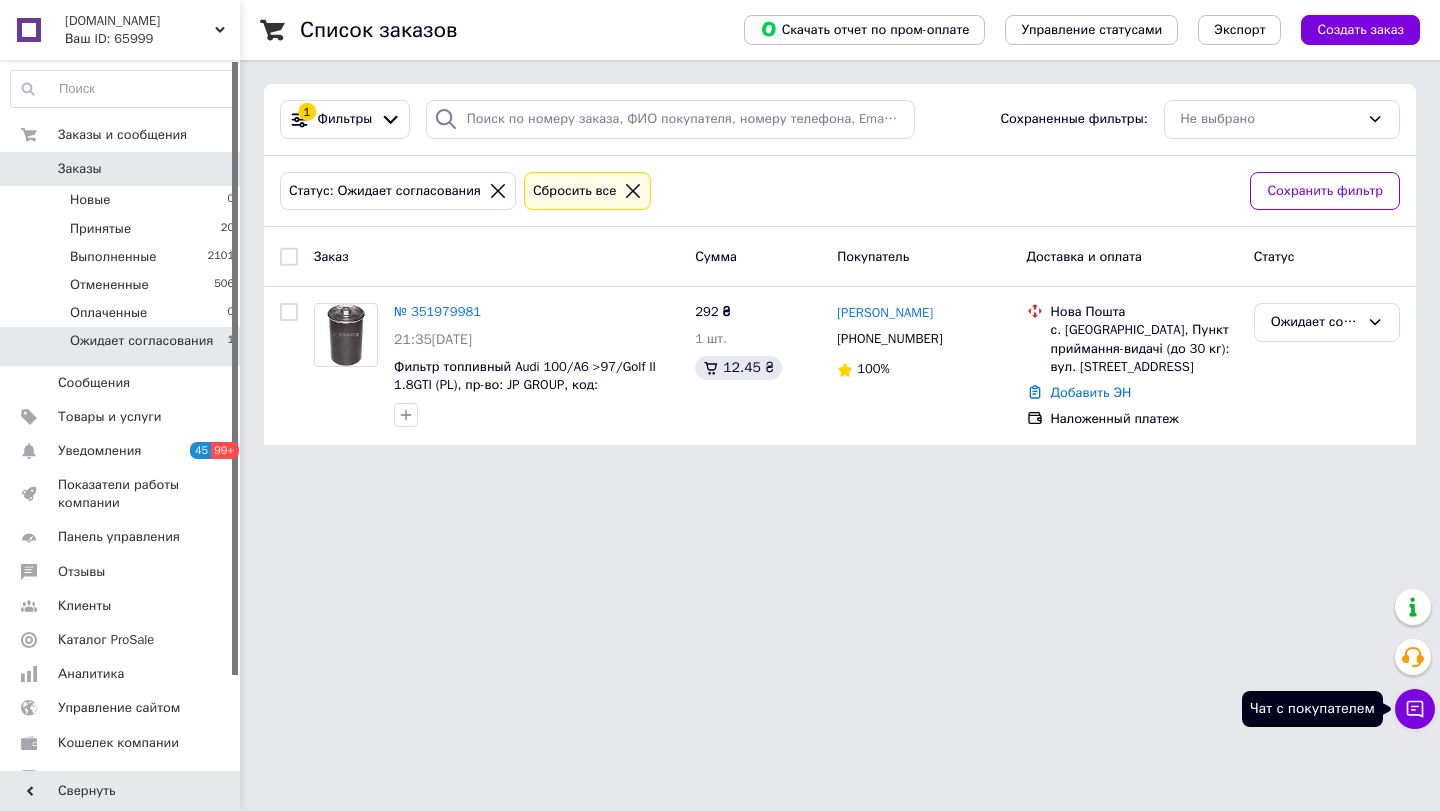 click 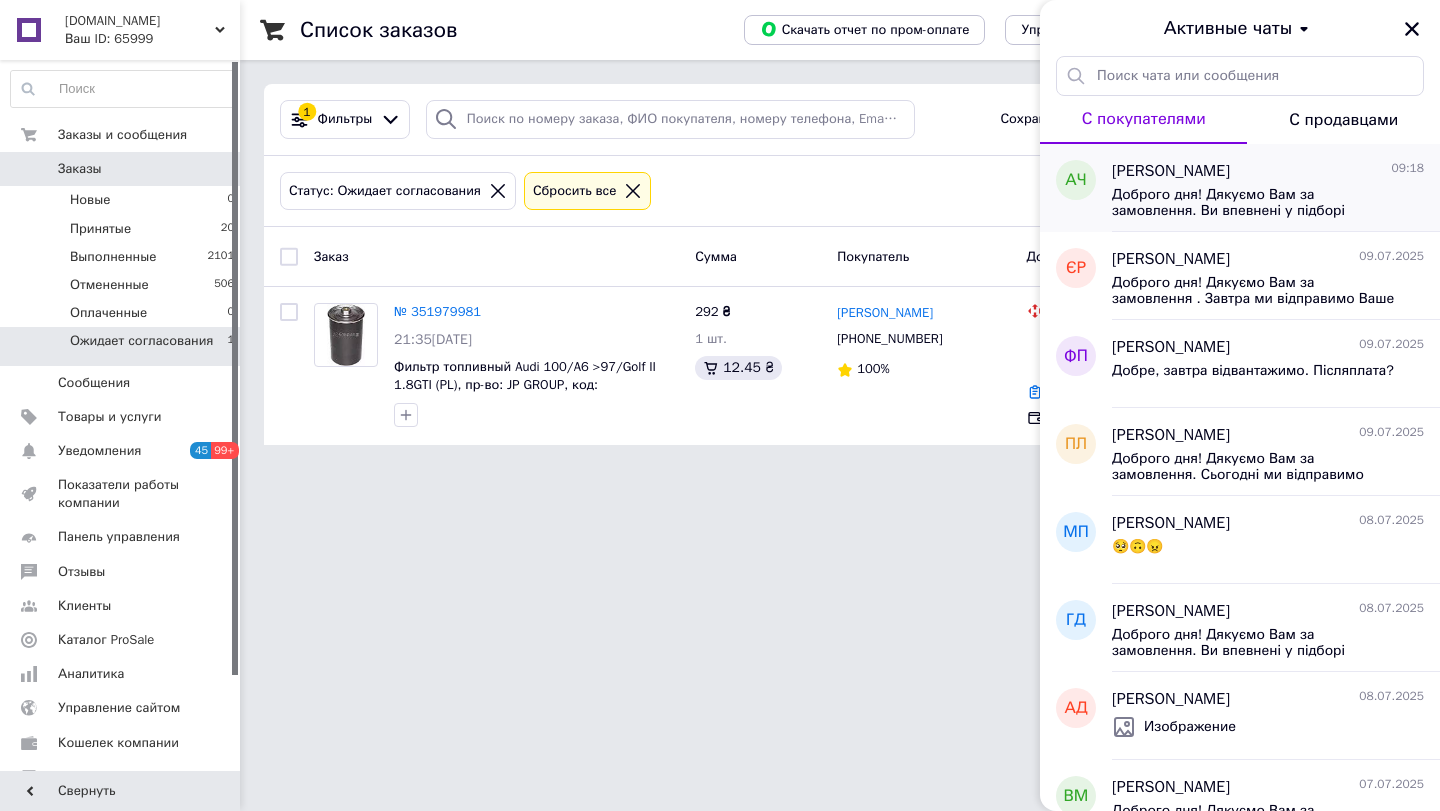click on "[PERSON_NAME]" at bounding box center (1171, 171) 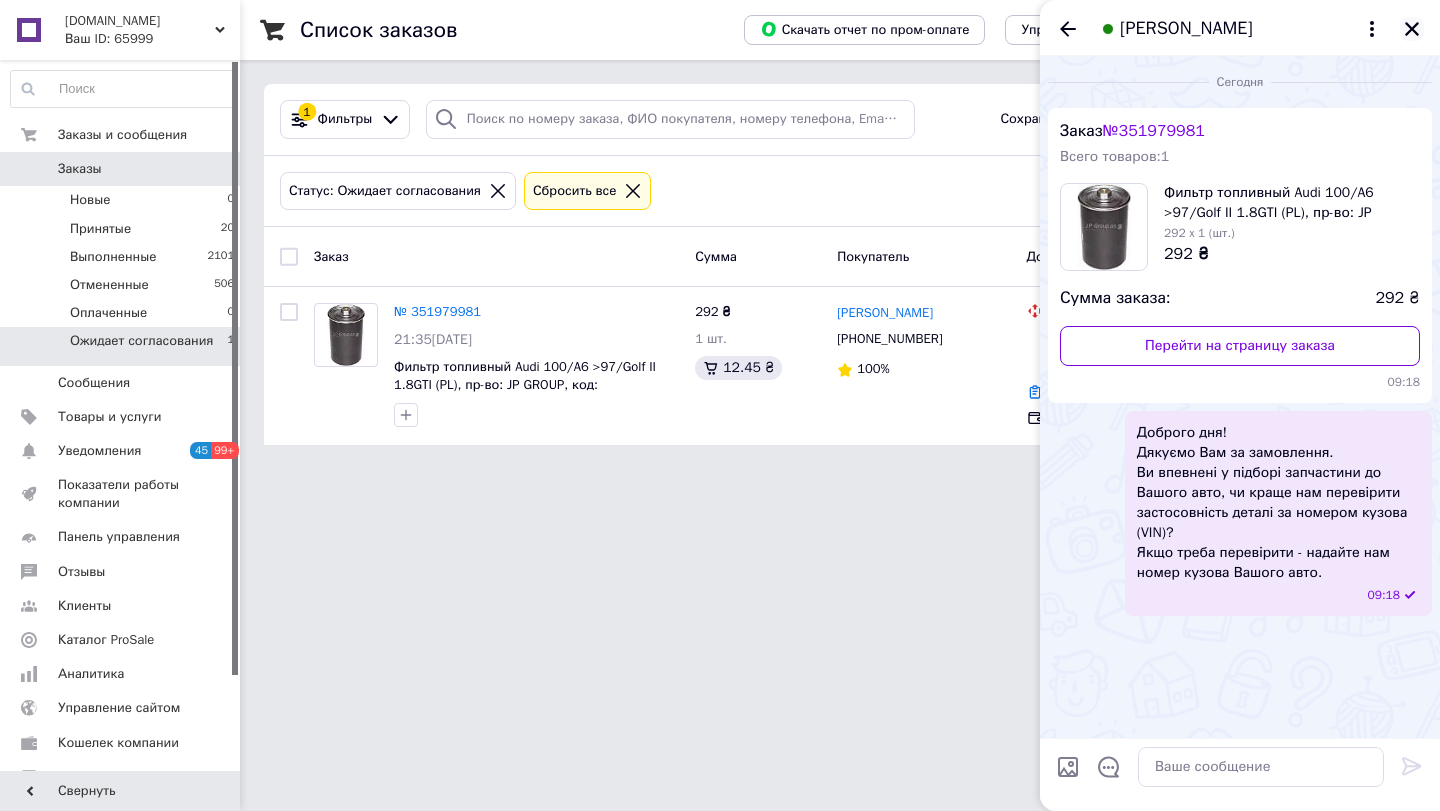 click 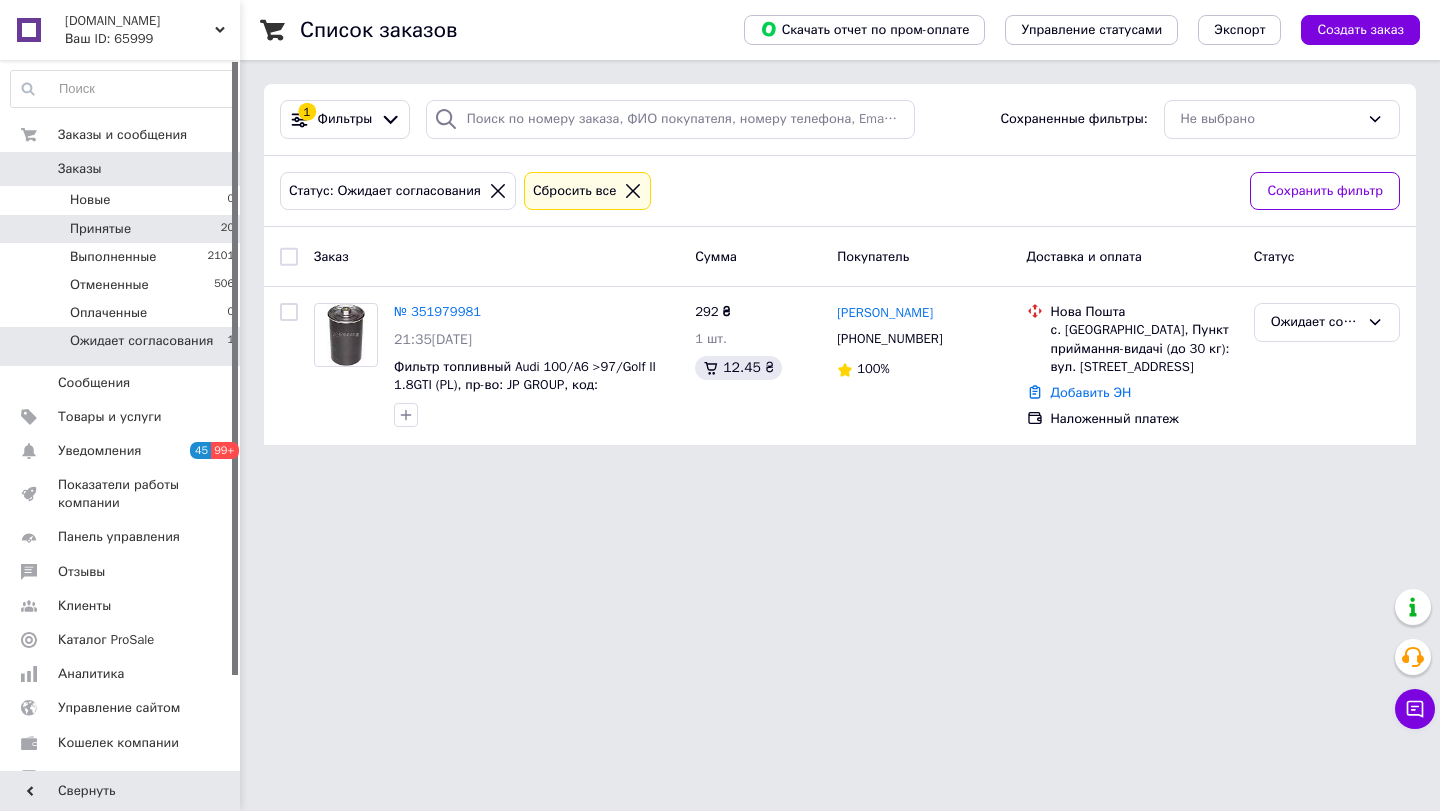 click on "Принятые 20" at bounding box center [123, 229] 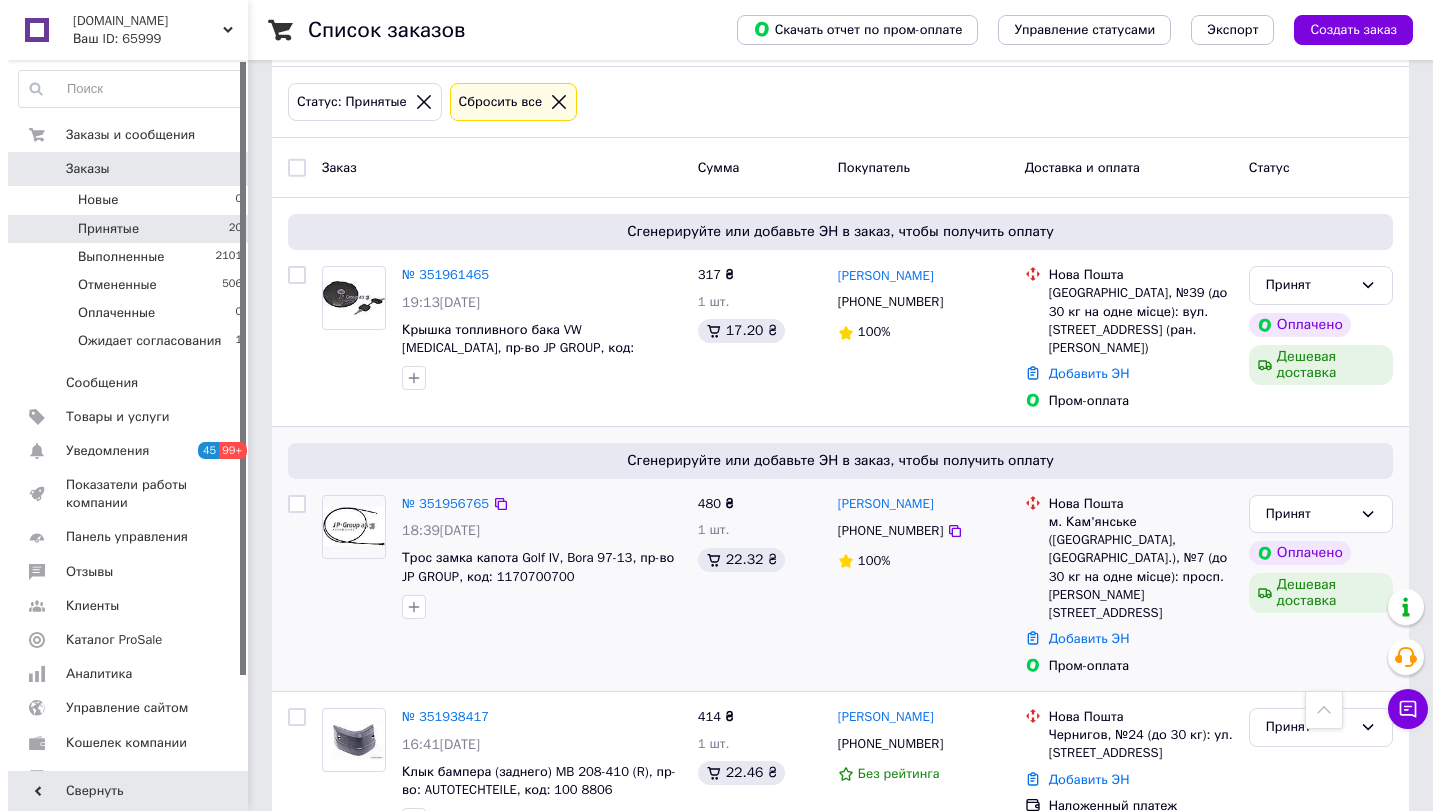 scroll, scrollTop: 0, scrollLeft: 0, axis: both 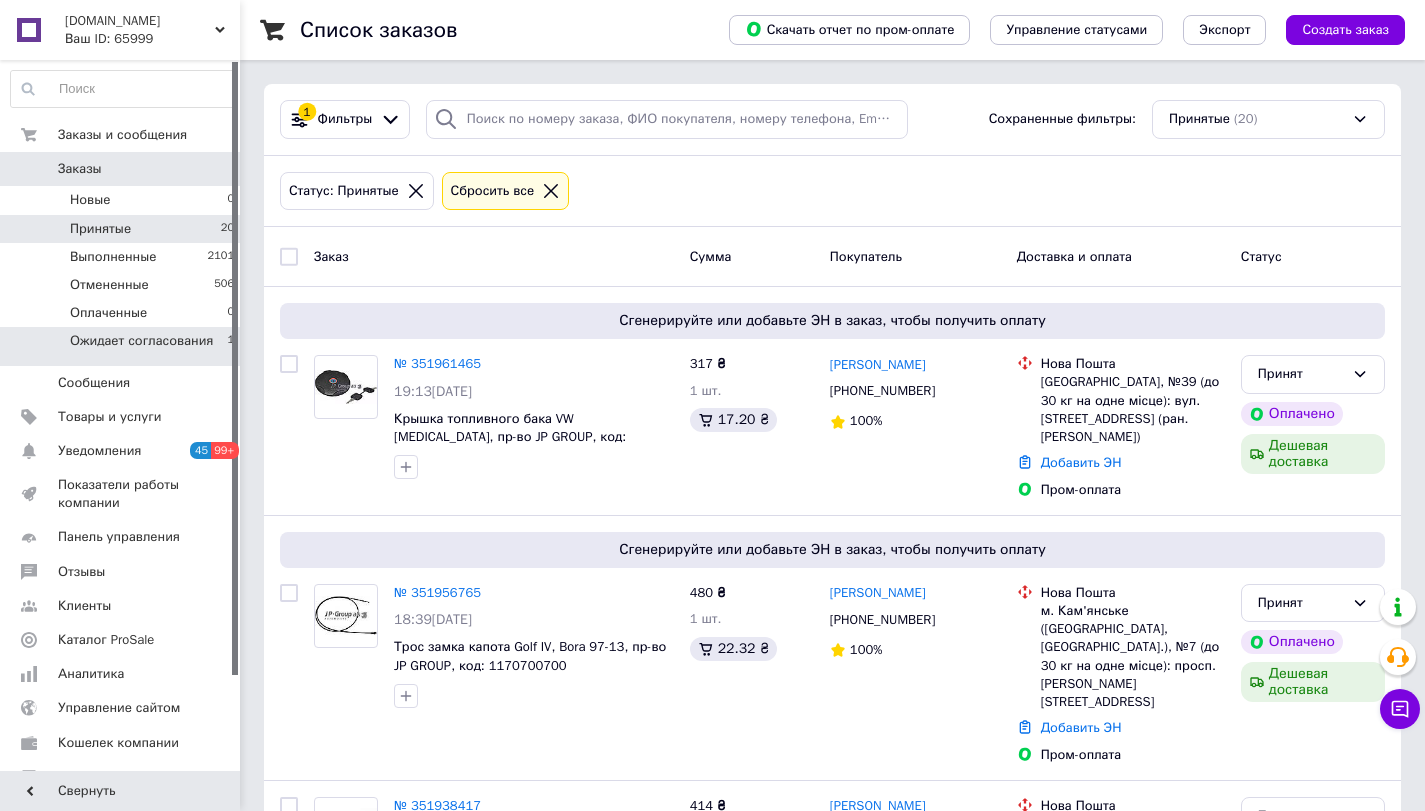 click on "Ожидает согласования" at bounding box center (141, 341) 